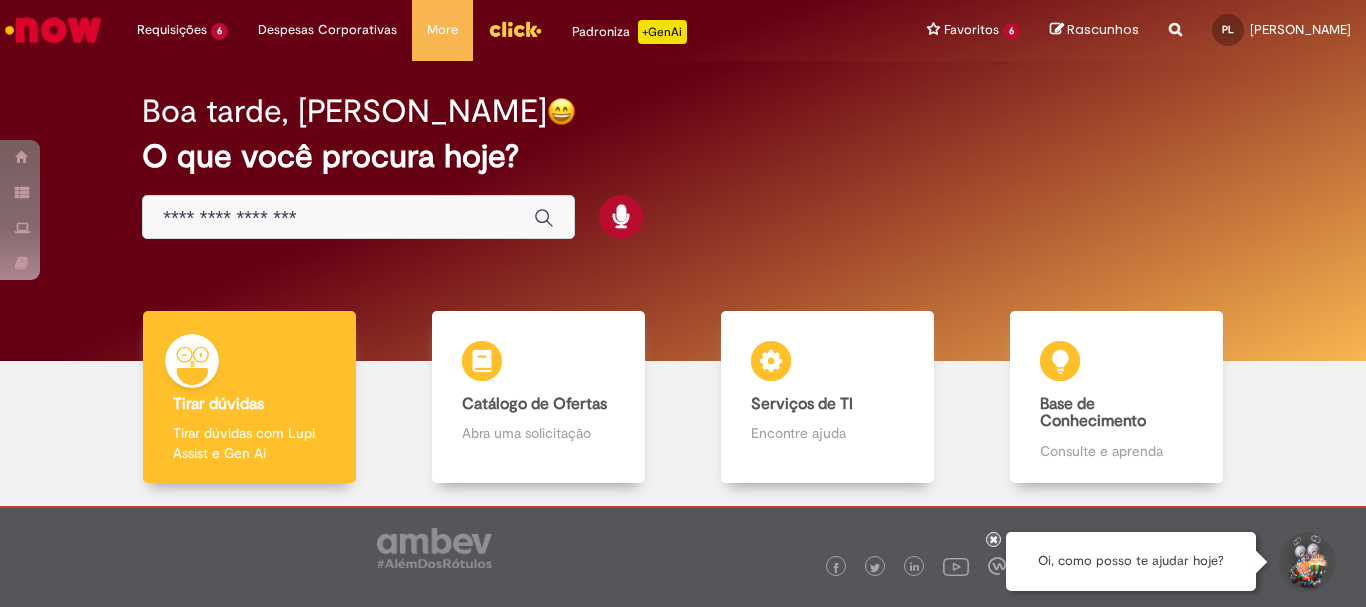 scroll, scrollTop: 0, scrollLeft: 0, axis: both 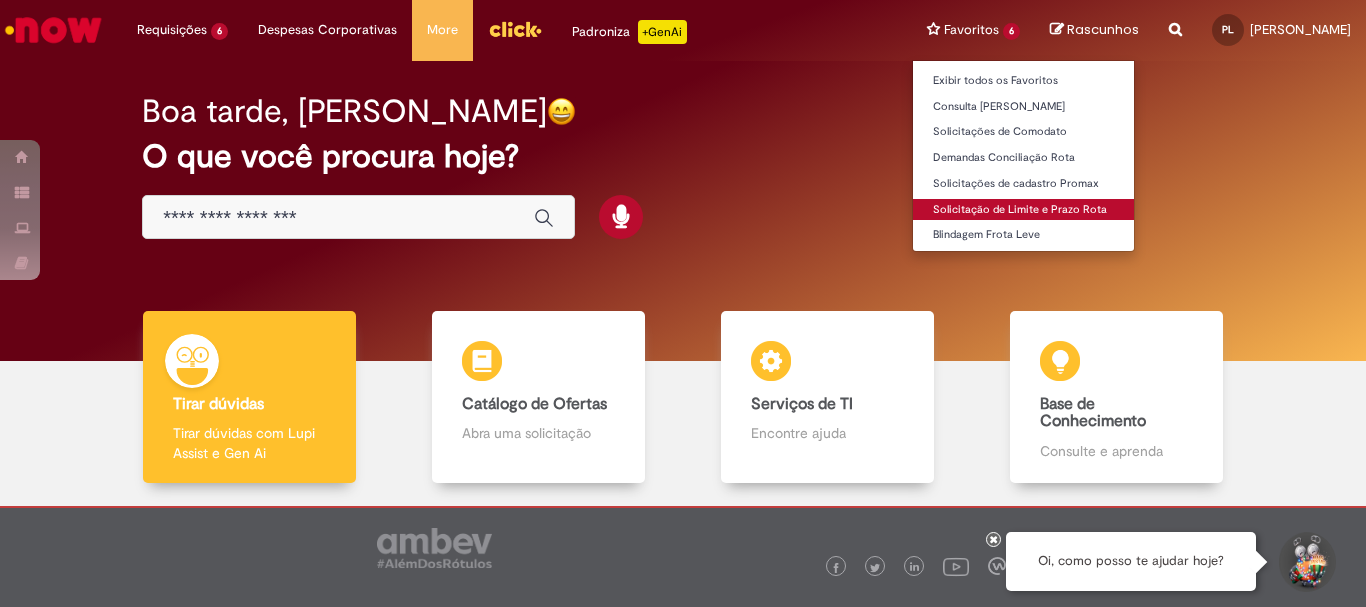 click on "Solicitação de Limite e Prazo Rota" at bounding box center (1023, 210) 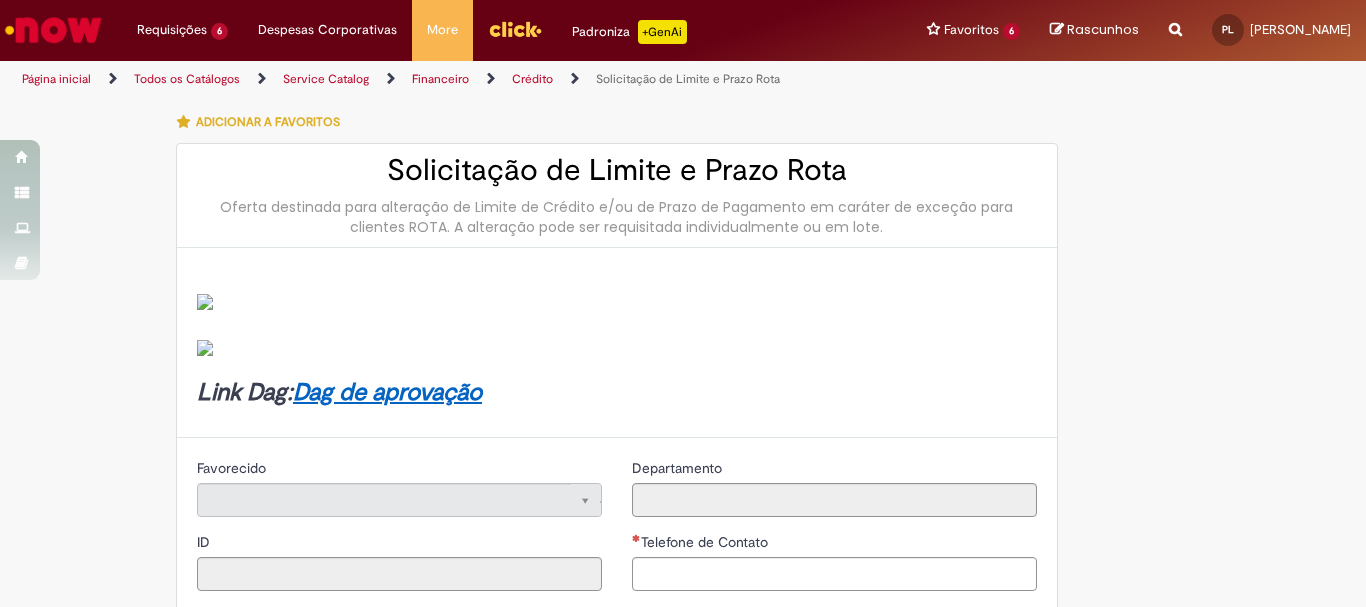 type on "********" 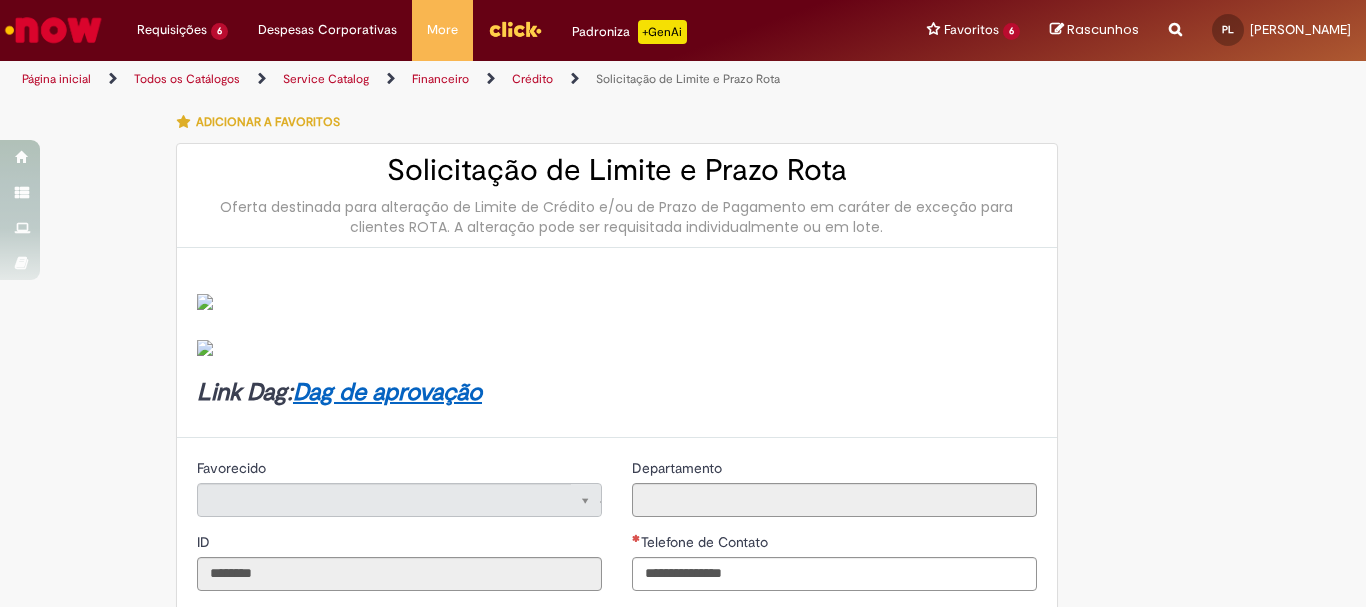 type on "**********" 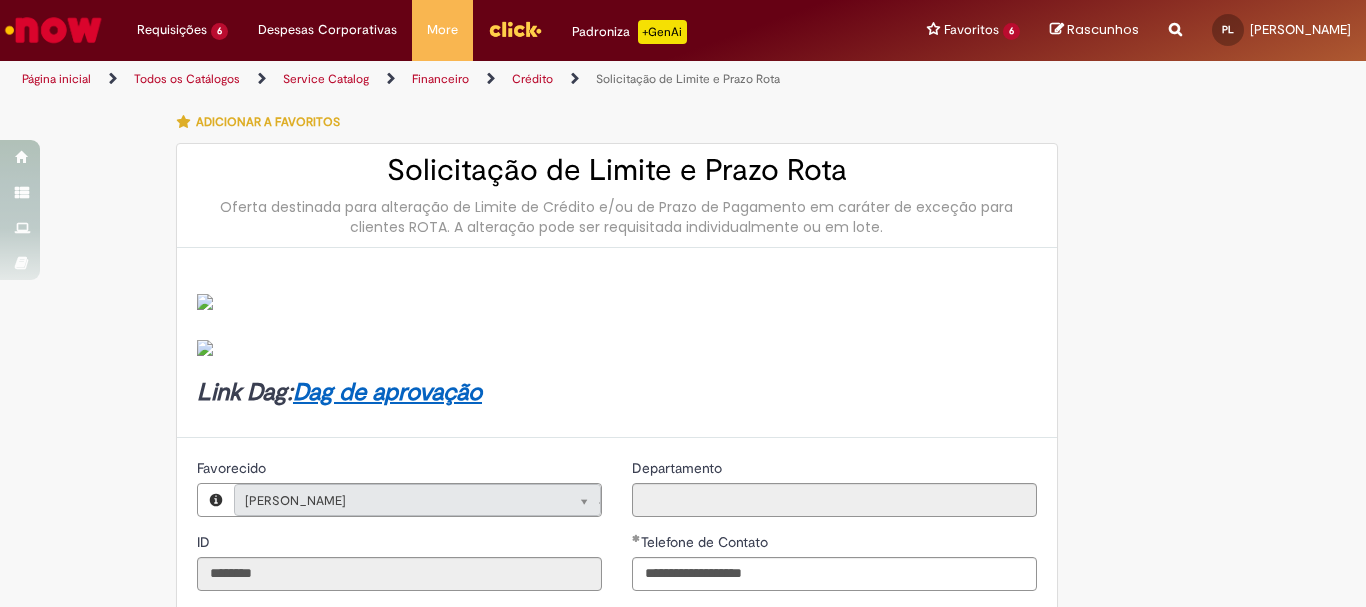 scroll, scrollTop: 400, scrollLeft: 0, axis: vertical 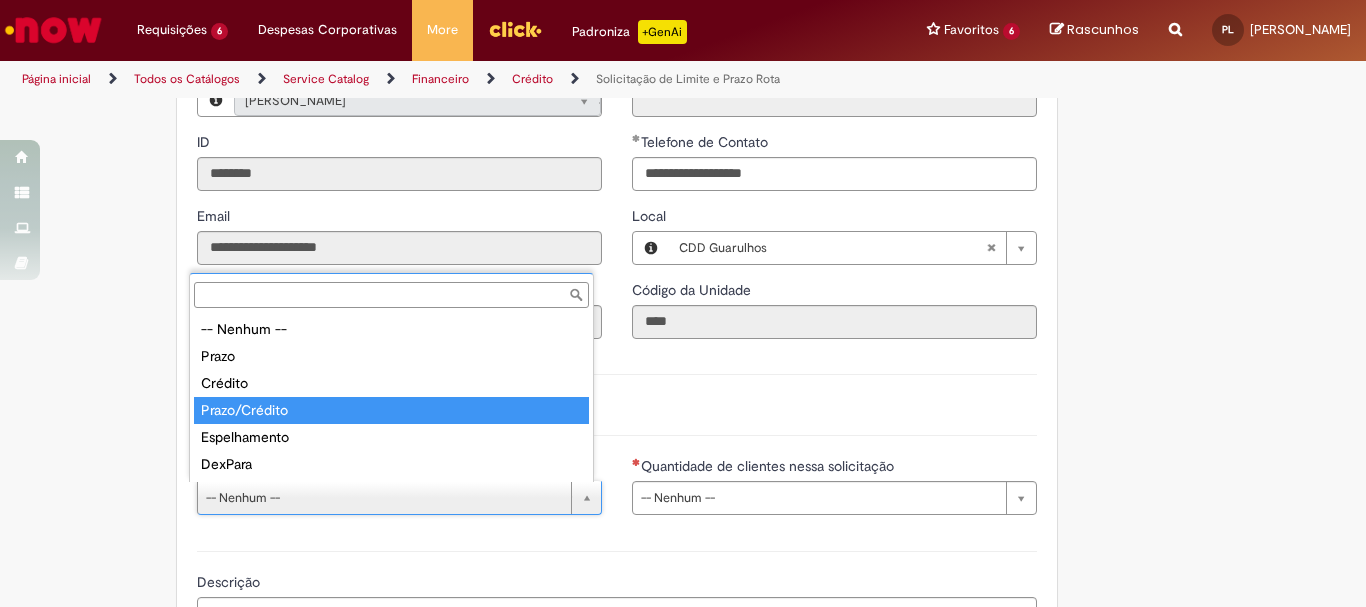 type on "**********" 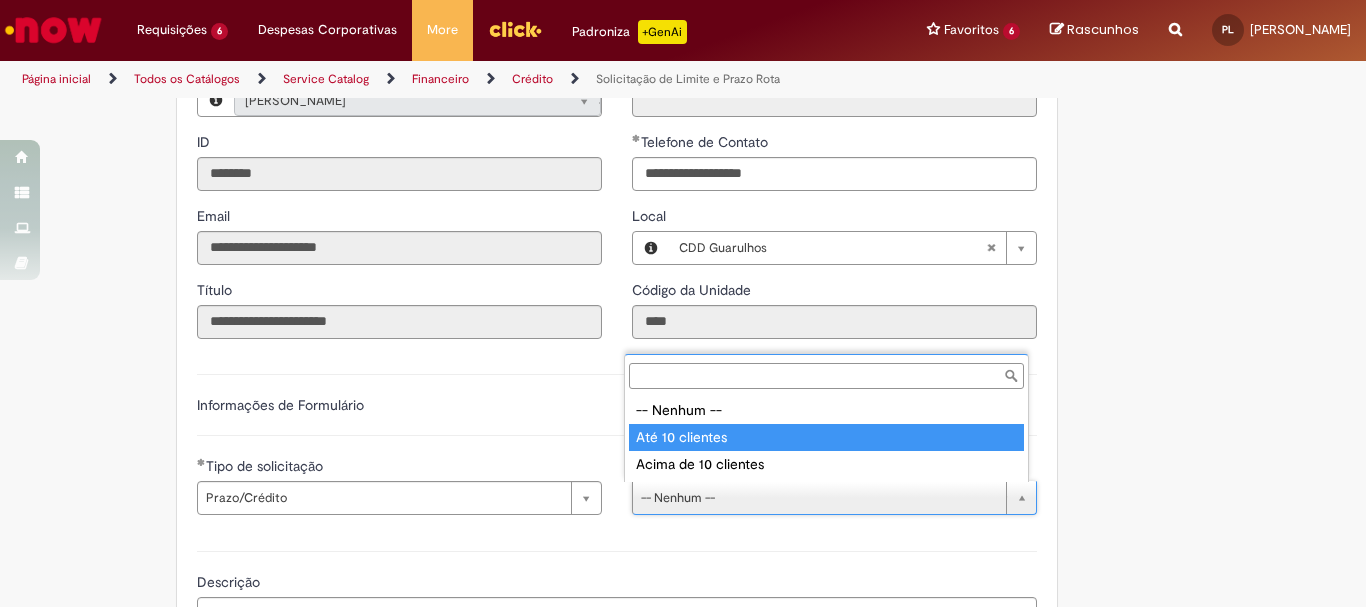 type on "**********" 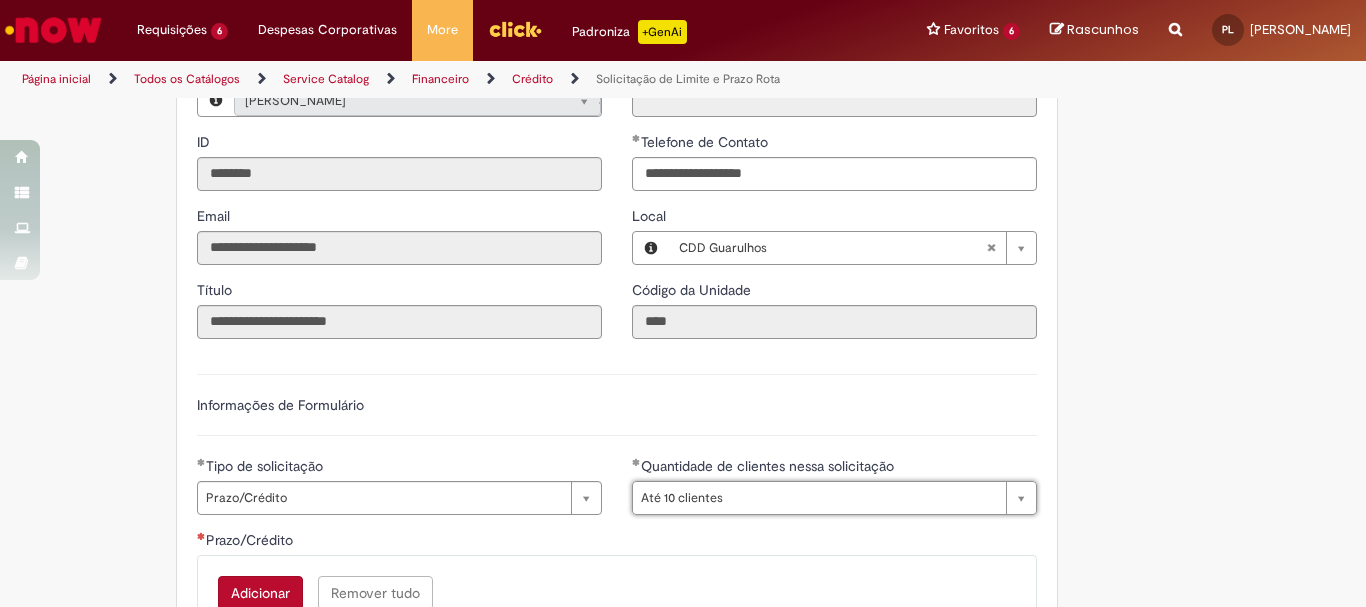 scroll, scrollTop: 800, scrollLeft: 0, axis: vertical 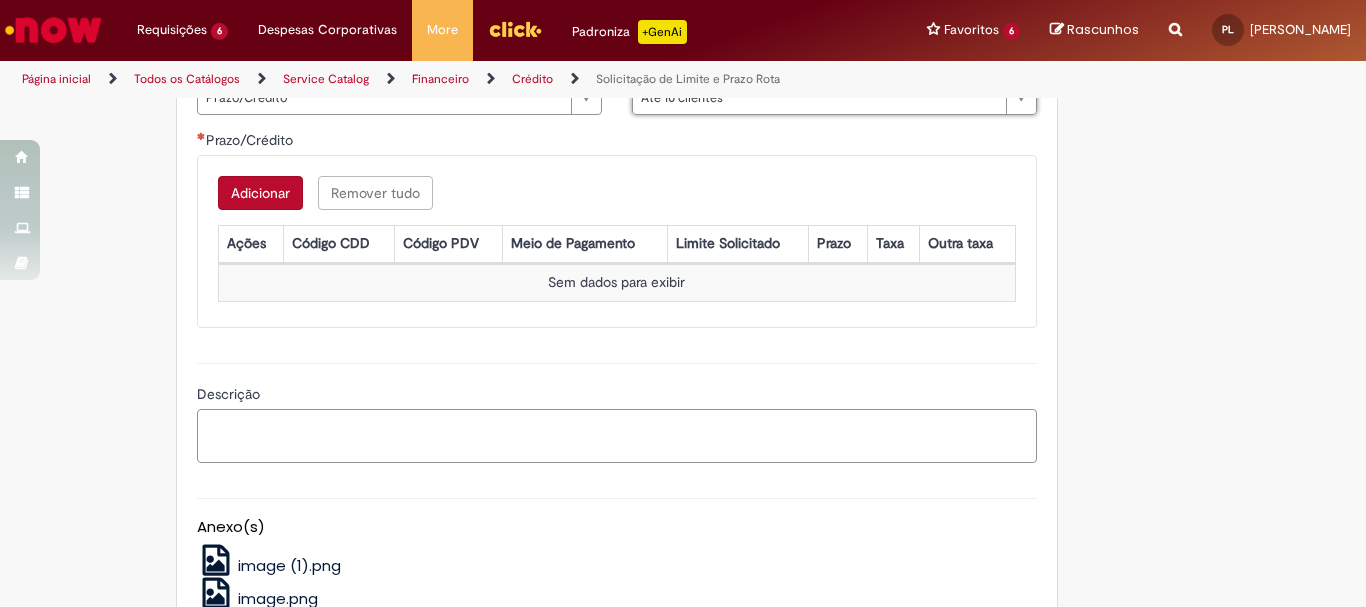 click on "Descrição" at bounding box center [617, 436] 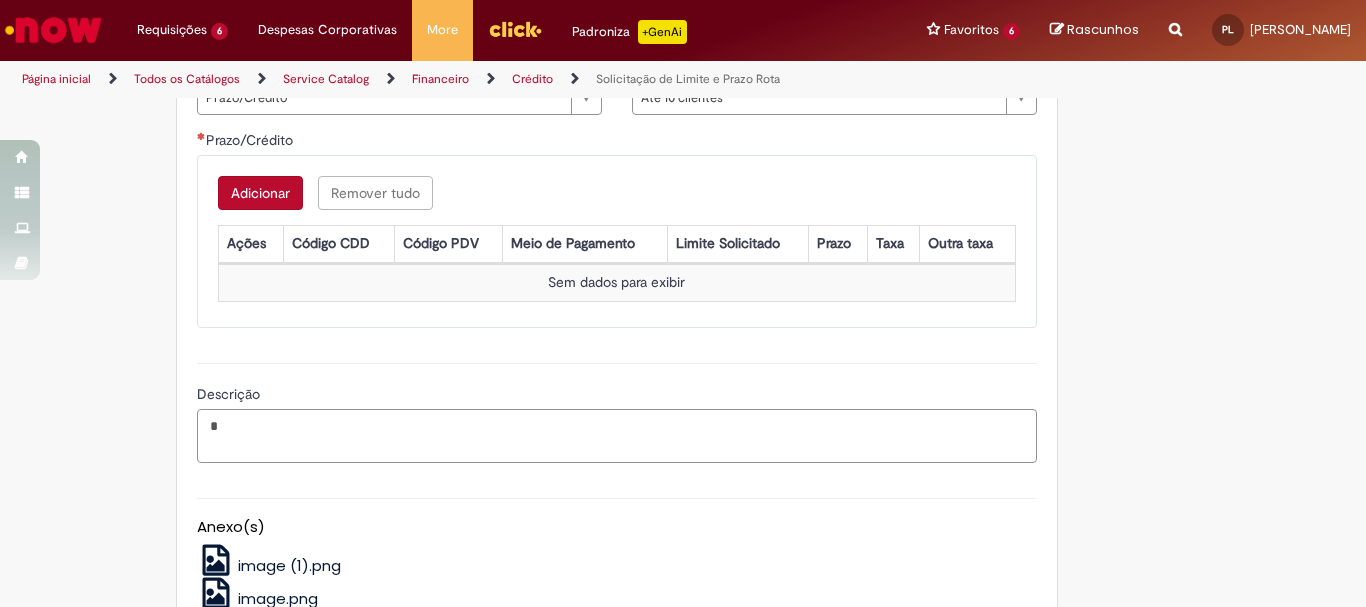 paste on "**********" 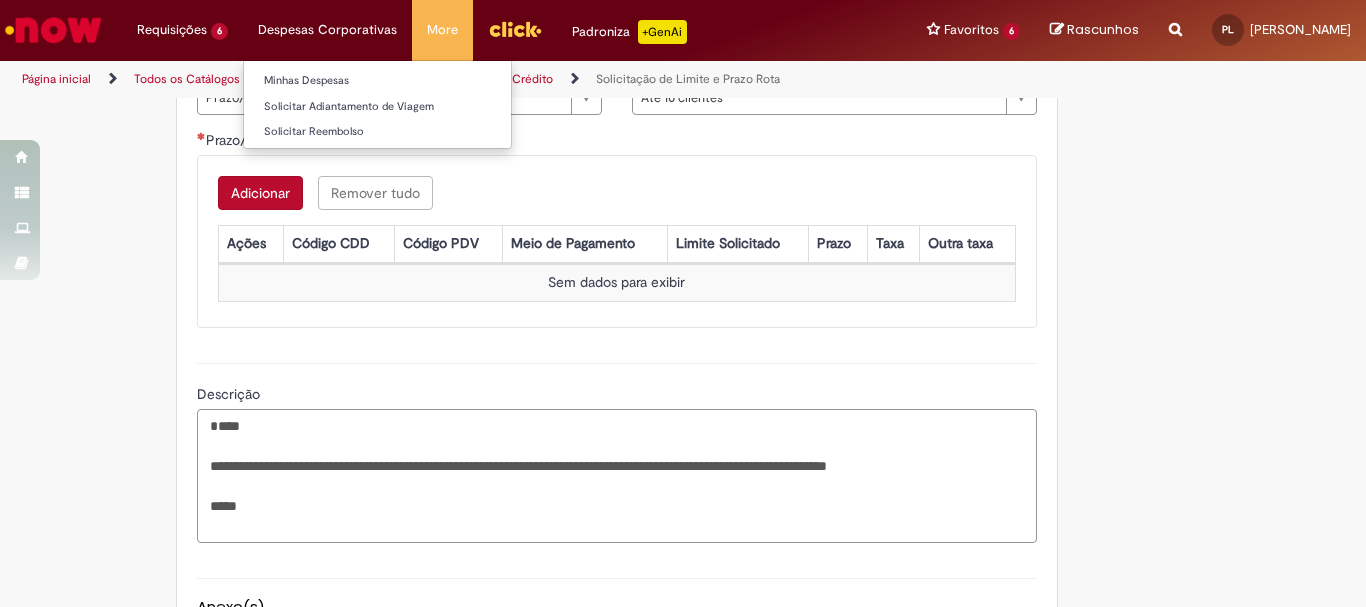 type on "**********" 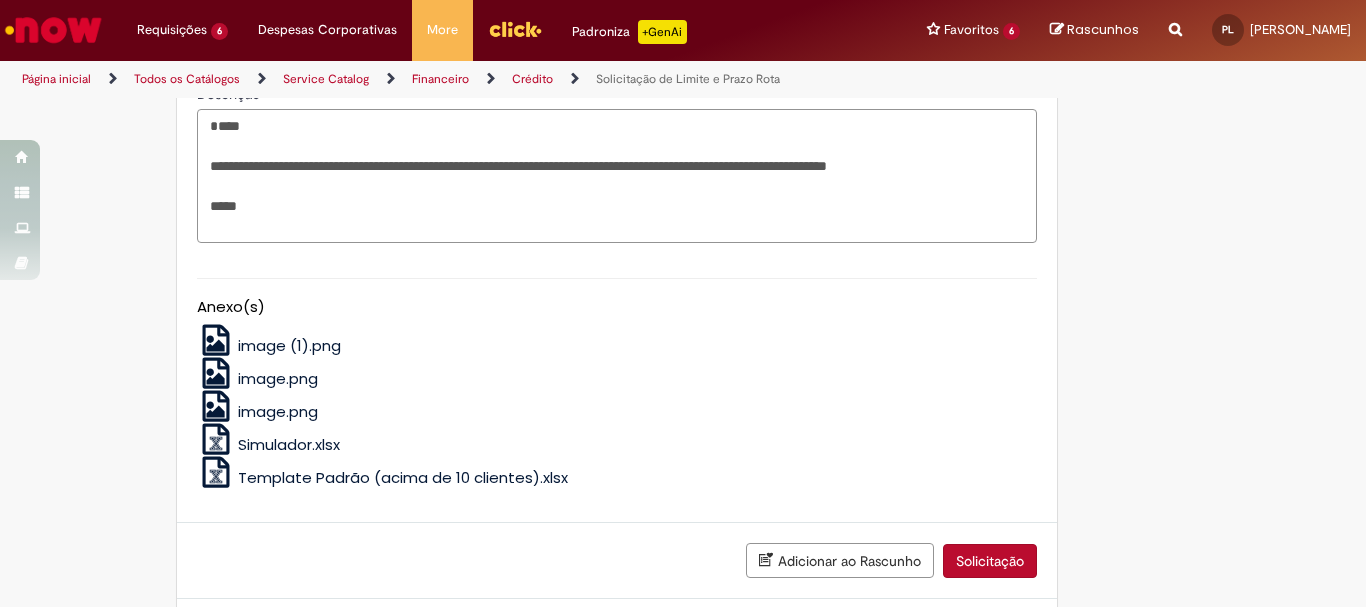 scroll, scrollTop: 1200, scrollLeft: 0, axis: vertical 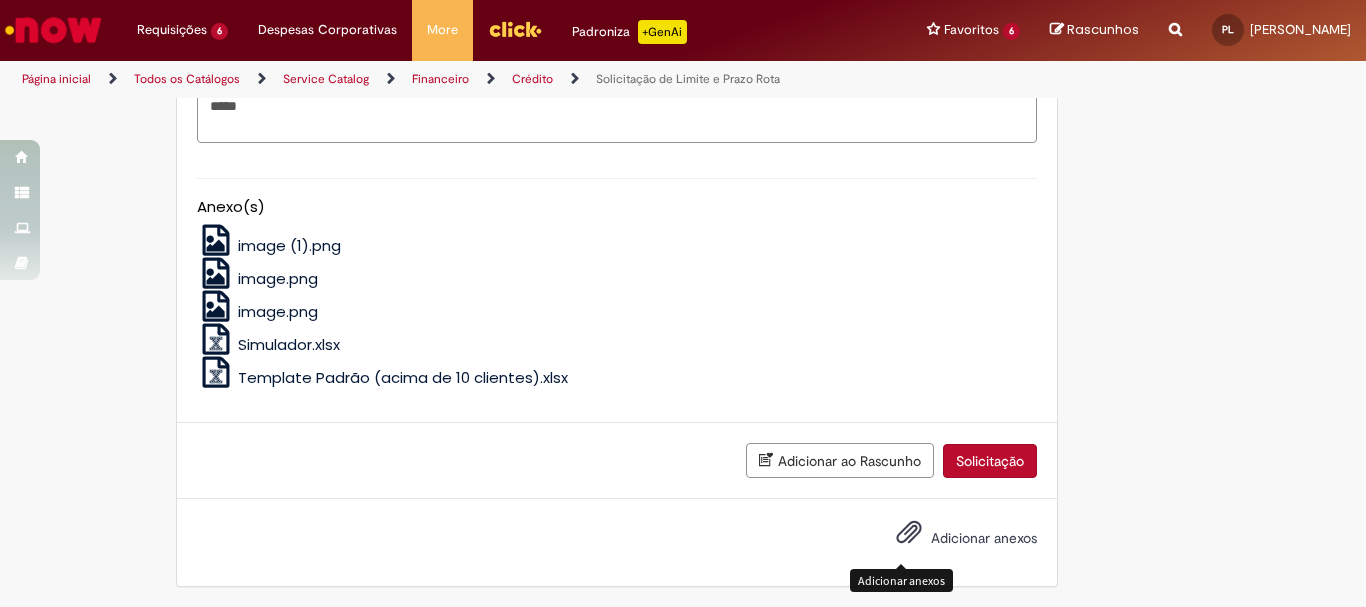 click at bounding box center [909, 533] 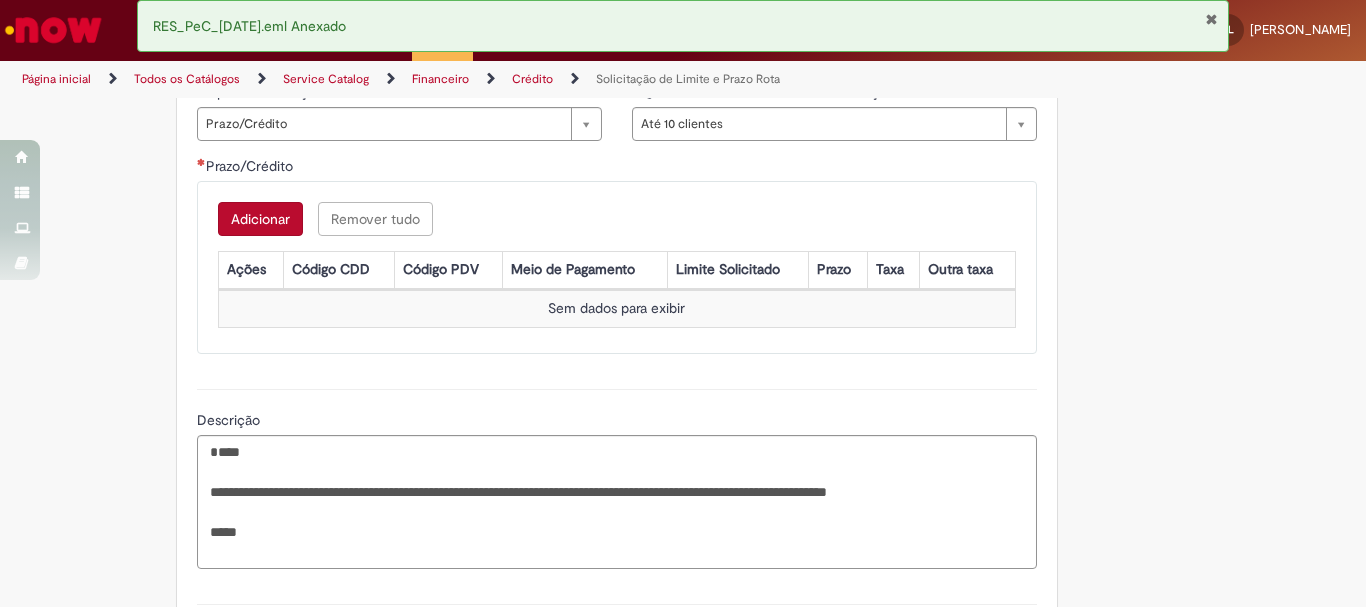 scroll, scrollTop: 574, scrollLeft: 0, axis: vertical 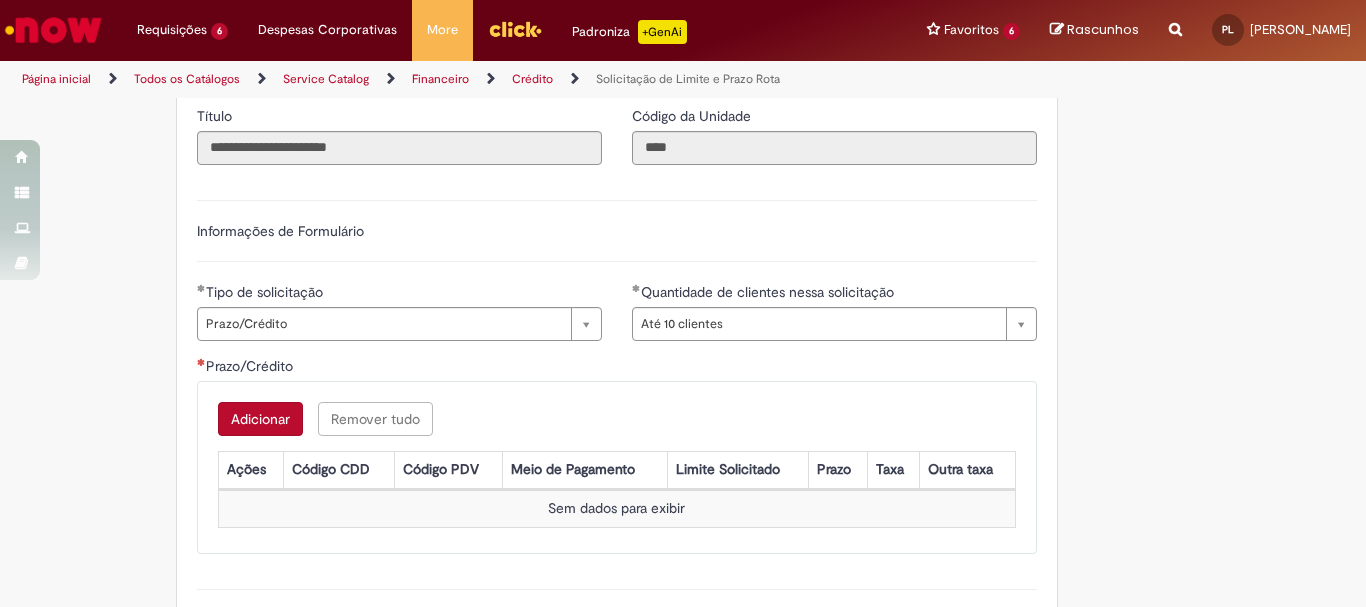 click on "Adicionar" at bounding box center [260, 419] 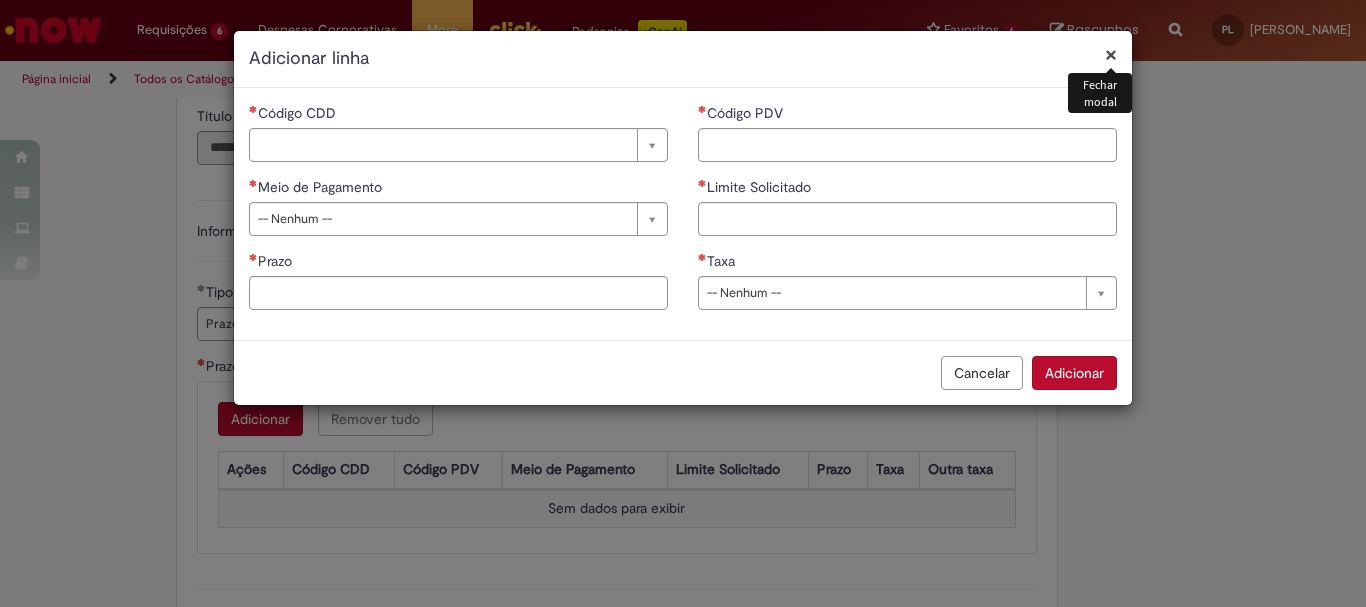 click on "Código PDV" at bounding box center [907, 115] 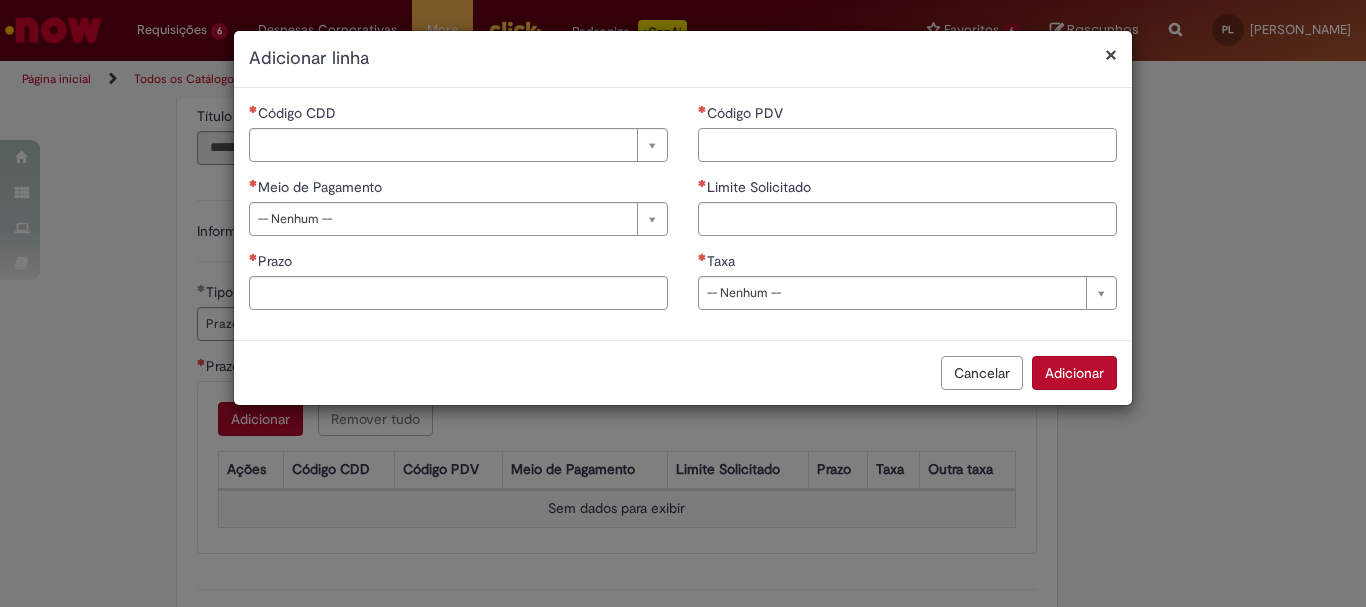 click on "Código PDV" at bounding box center (907, 145) 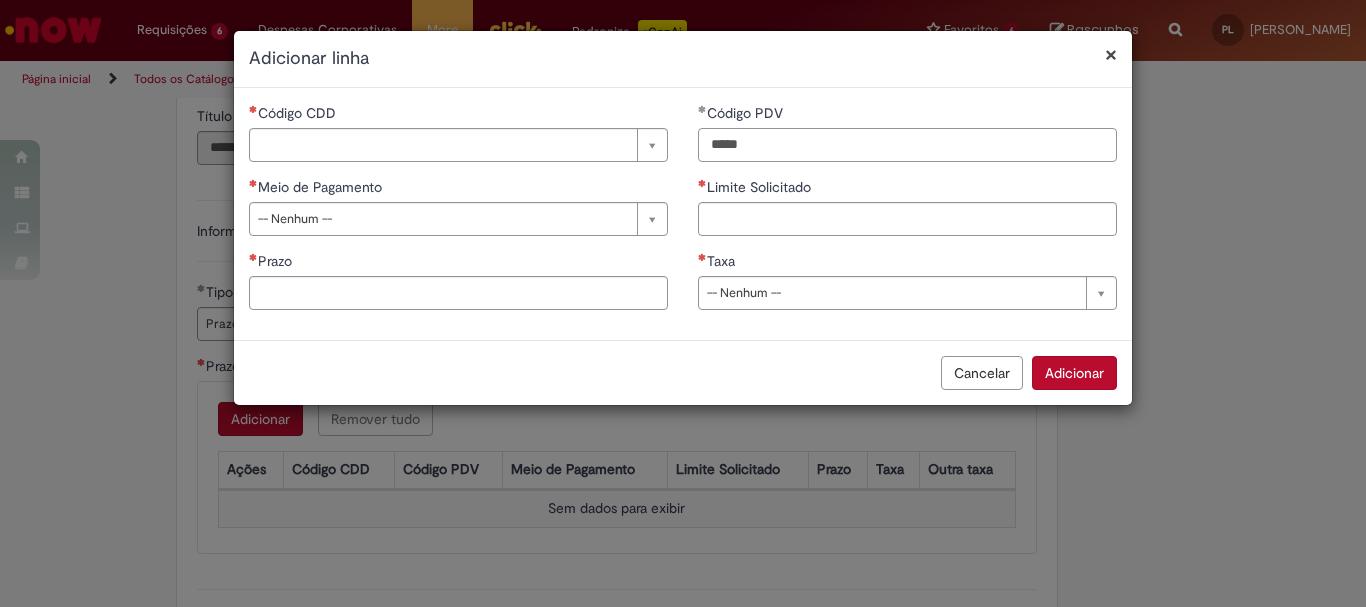type on "*****" 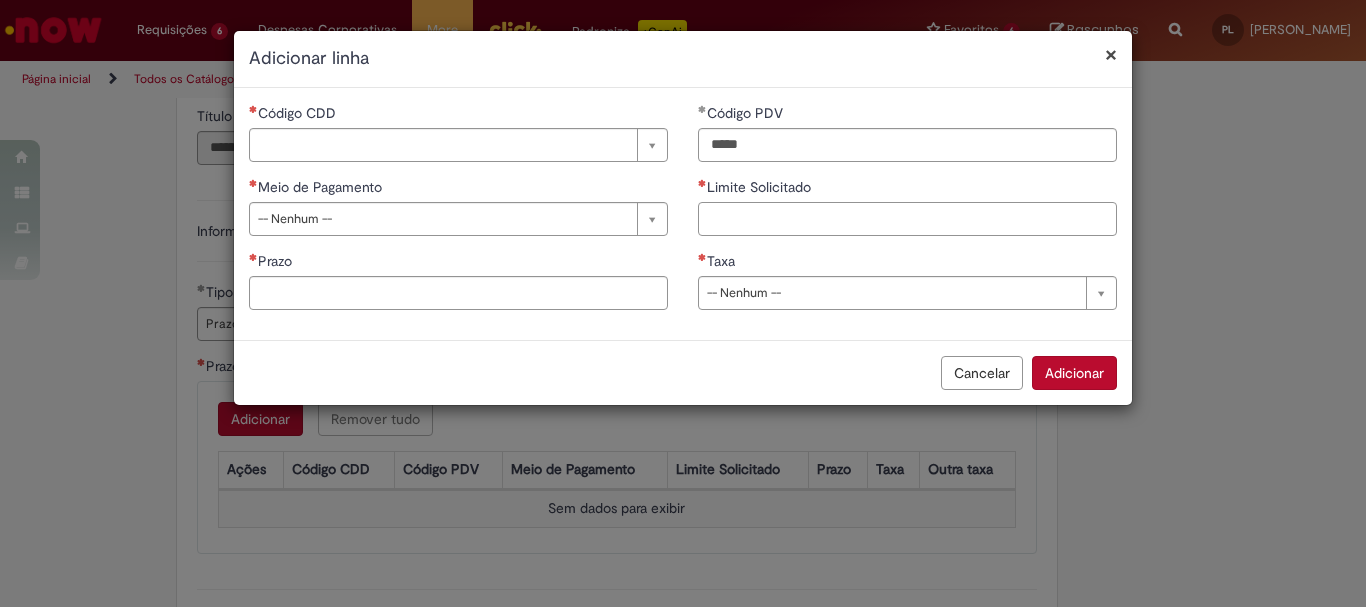 click on "Limite Solicitado" at bounding box center [907, 219] 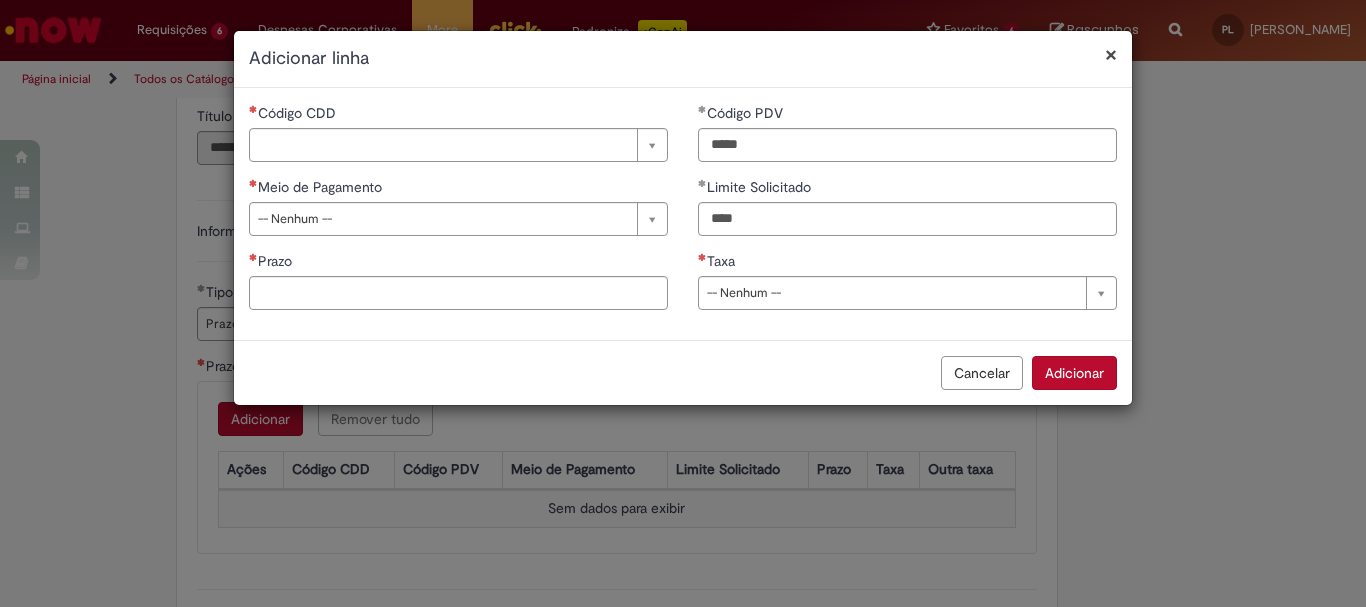 type on "********" 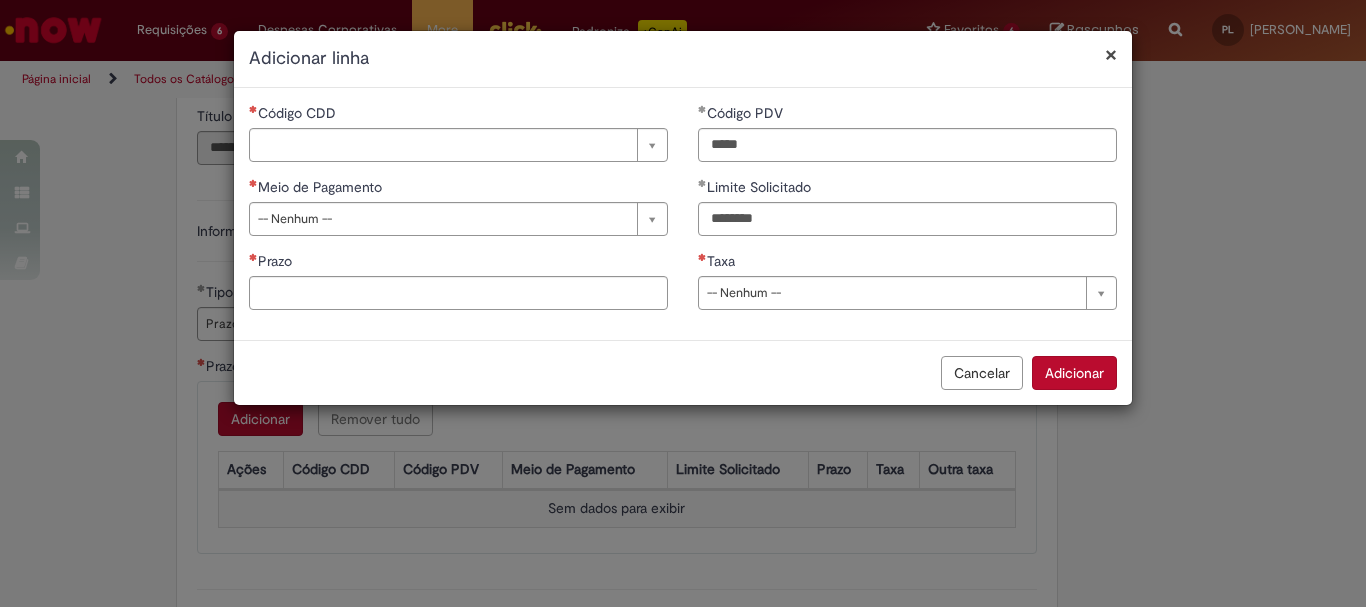drag, startPoint x: 804, startPoint y: 317, endPoint x: 800, endPoint y: 301, distance: 16.492422 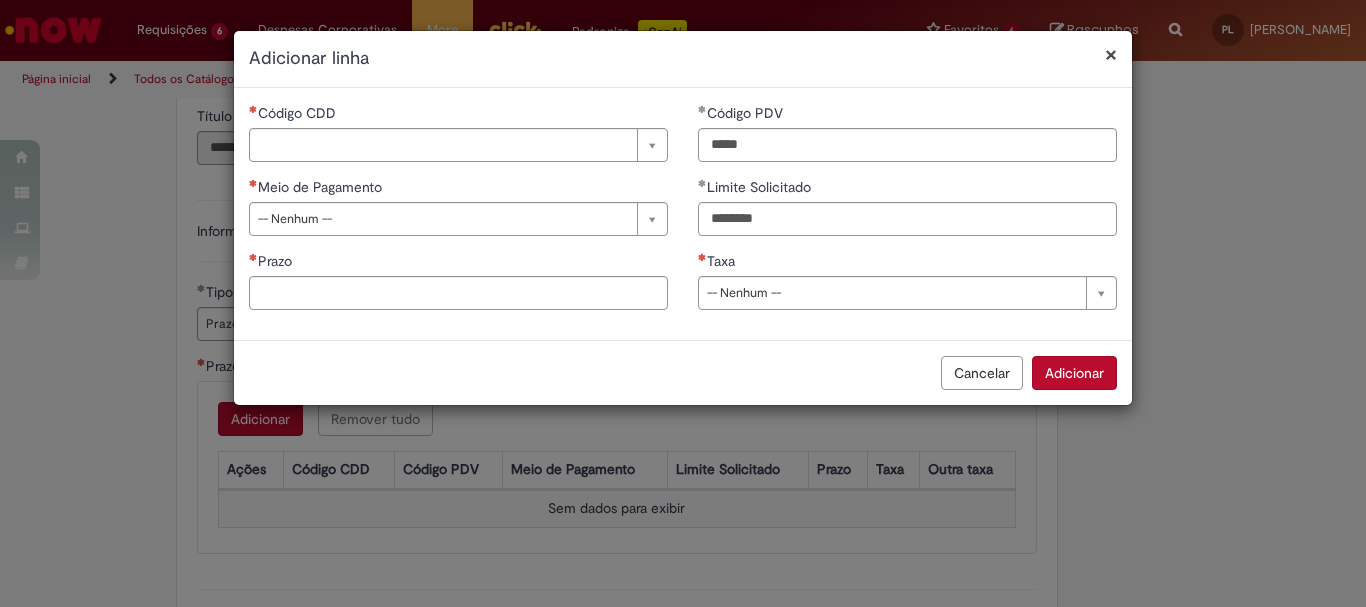 click on "Taxa" at bounding box center [907, 263] 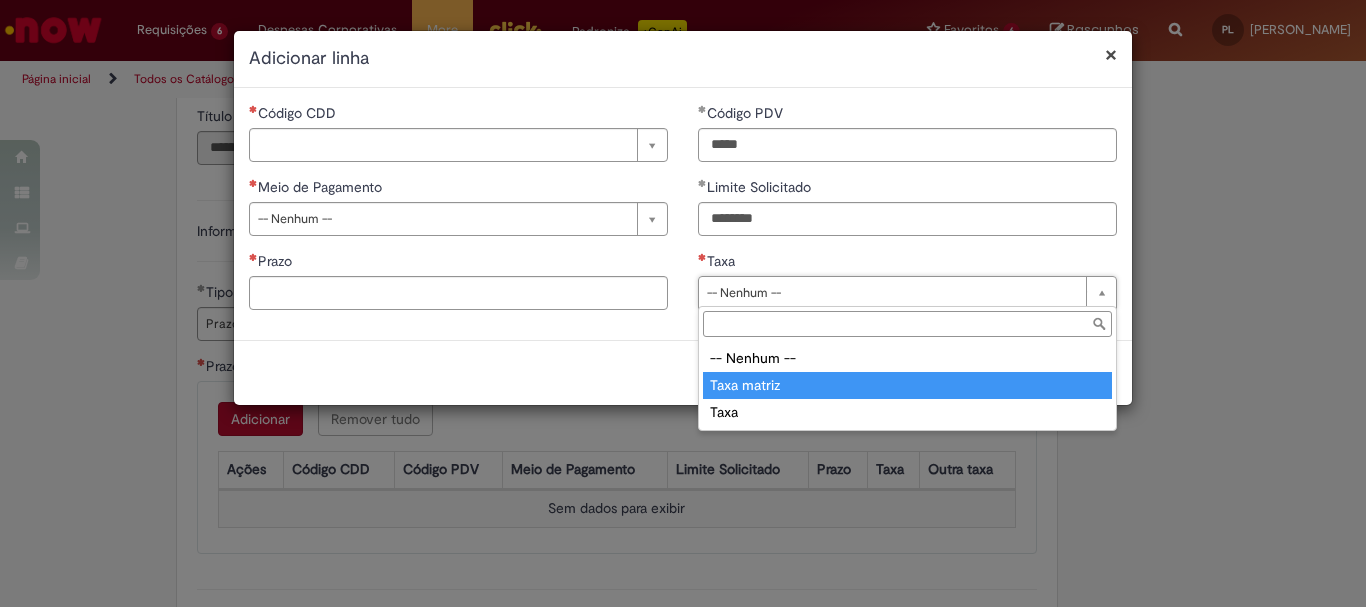 type on "**********" 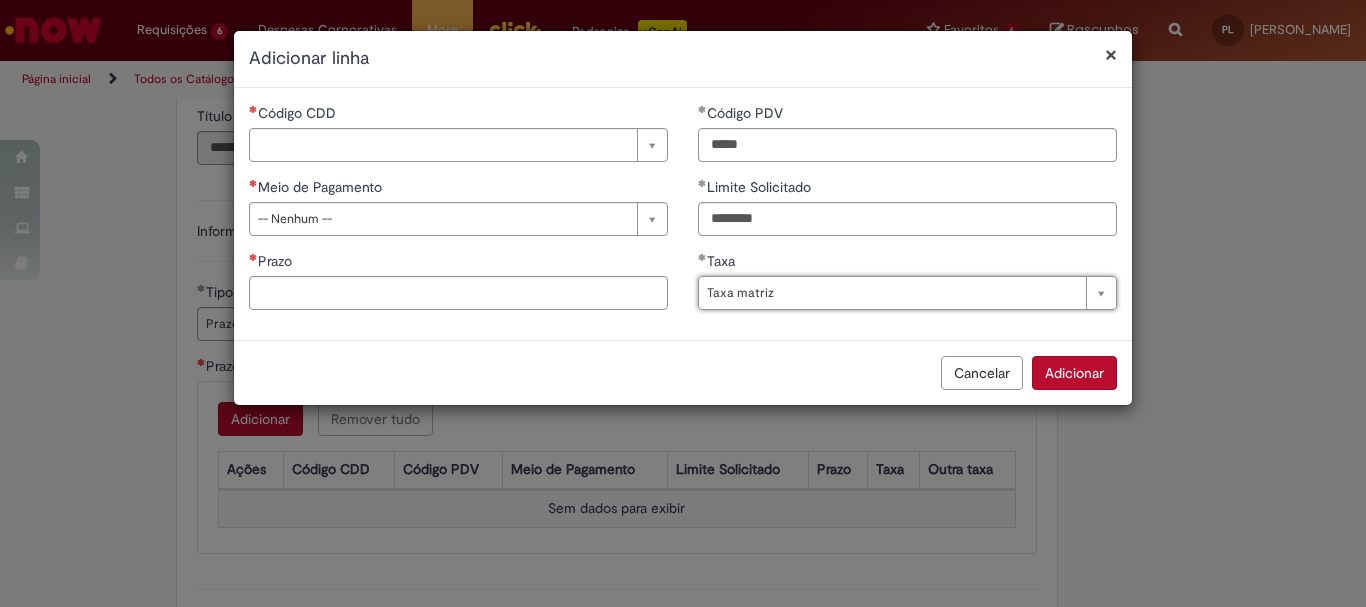 type 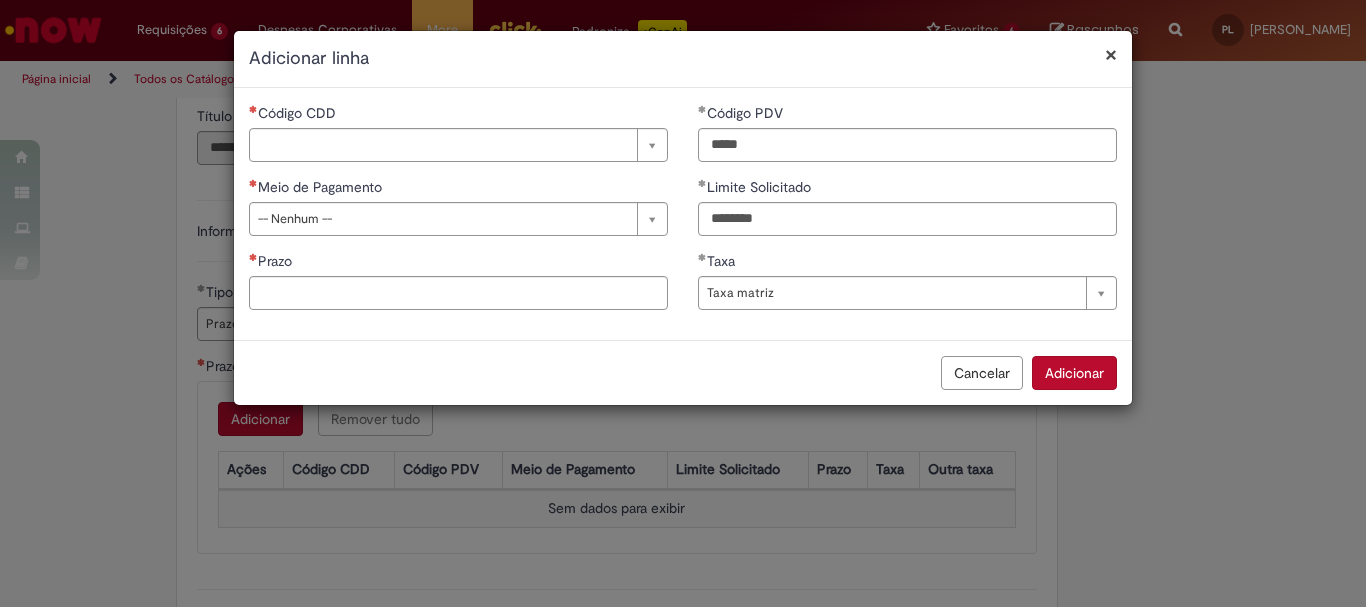 type 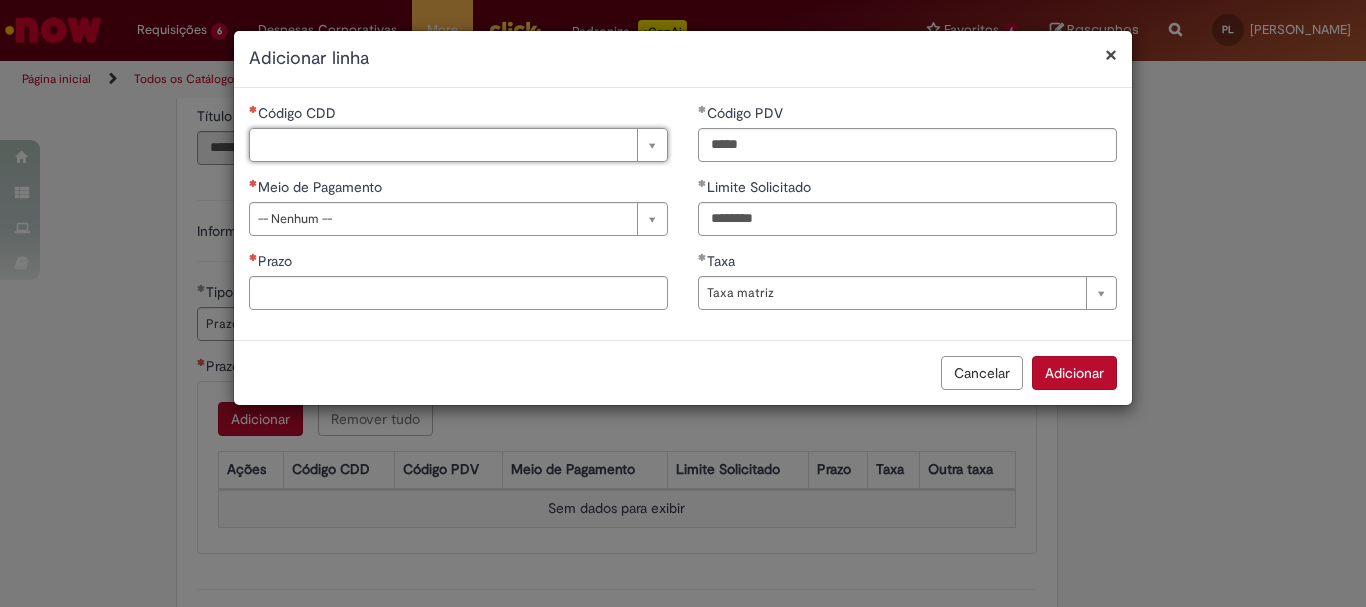 type on "*" 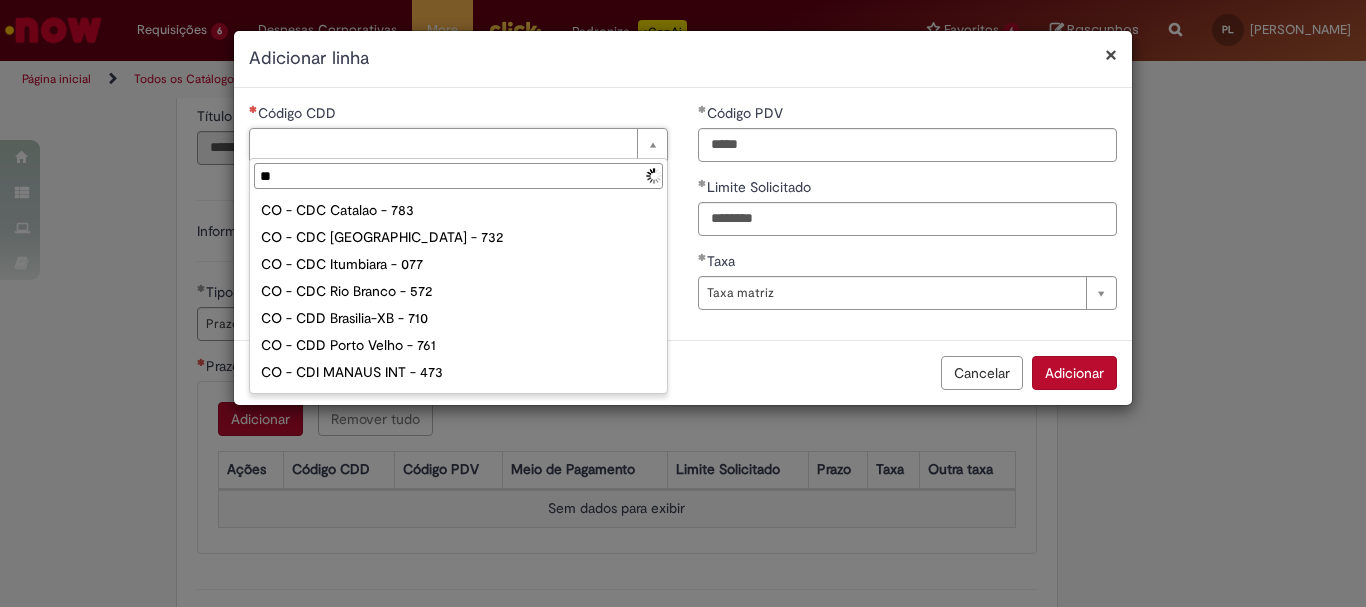 type on "***" 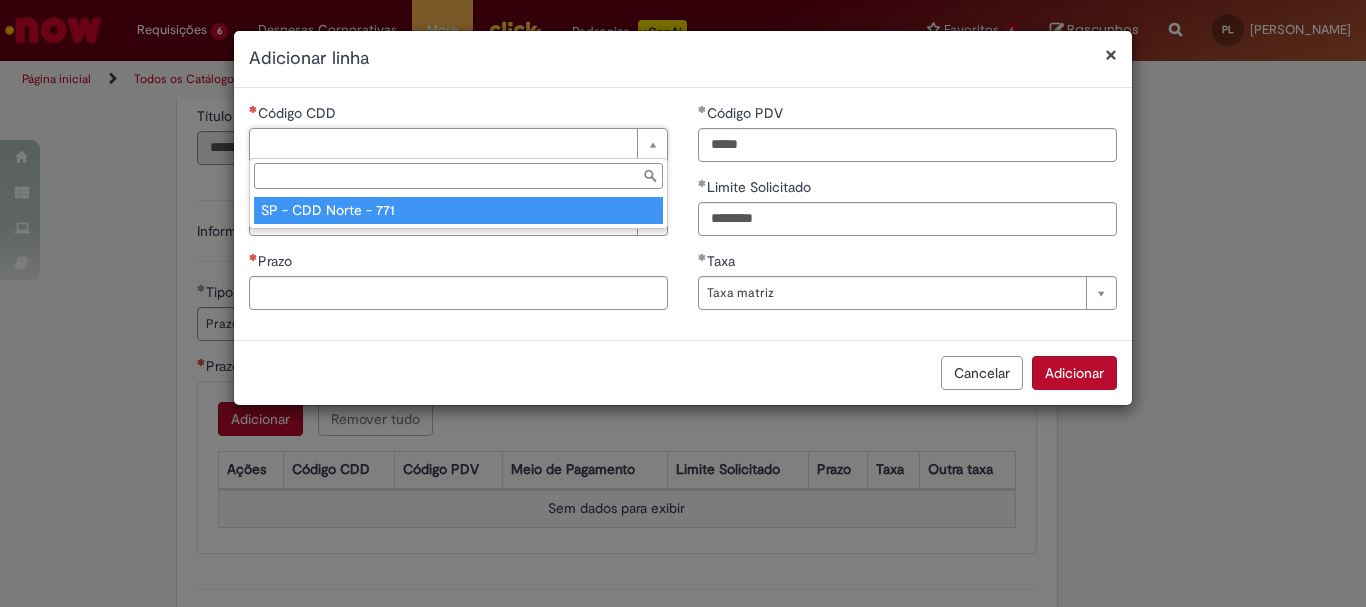type on "**********" 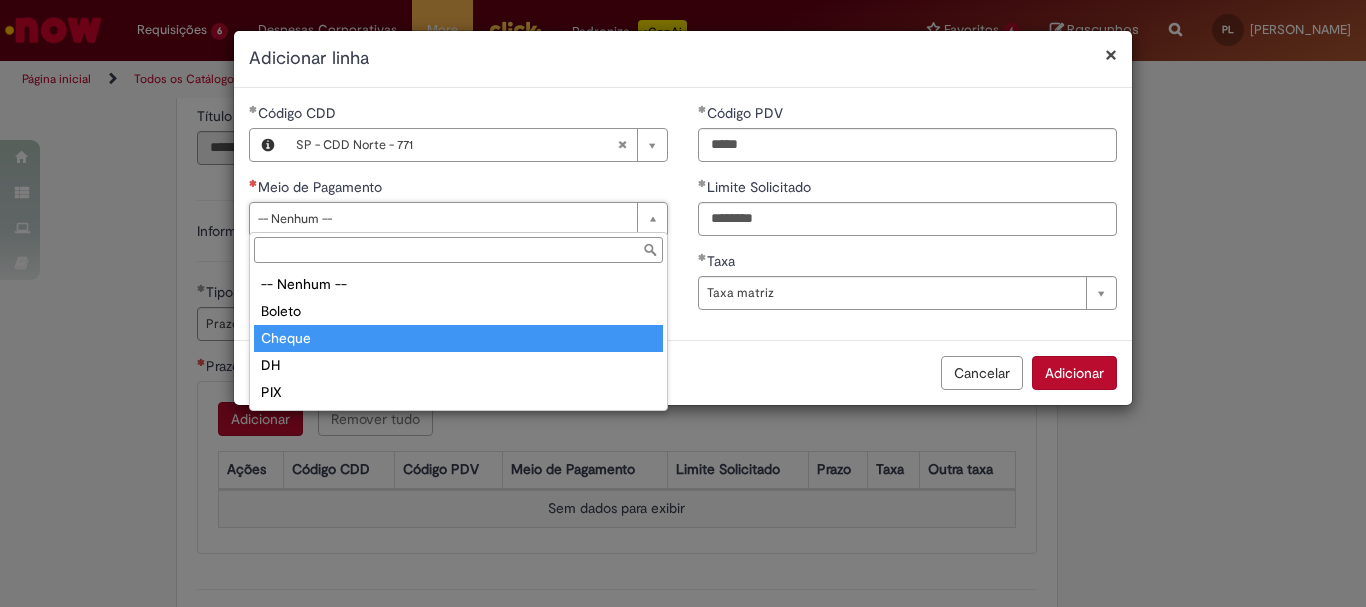 type on "******" 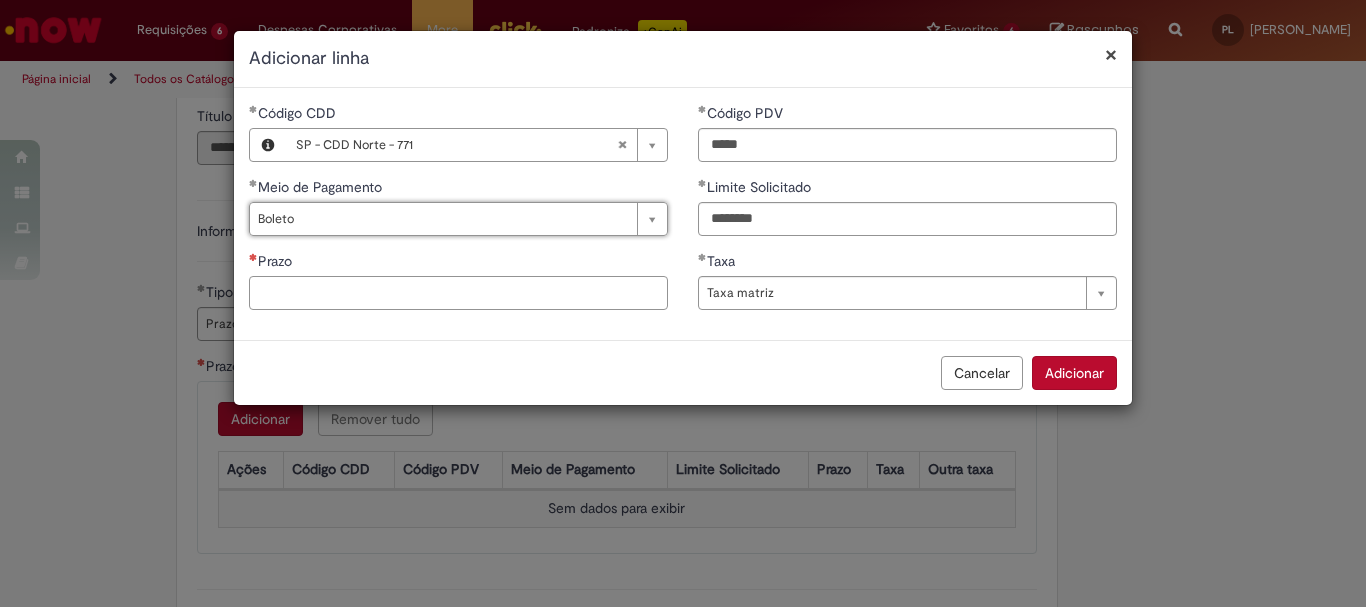 click on "Prazo" at bounding box center (458, 293) 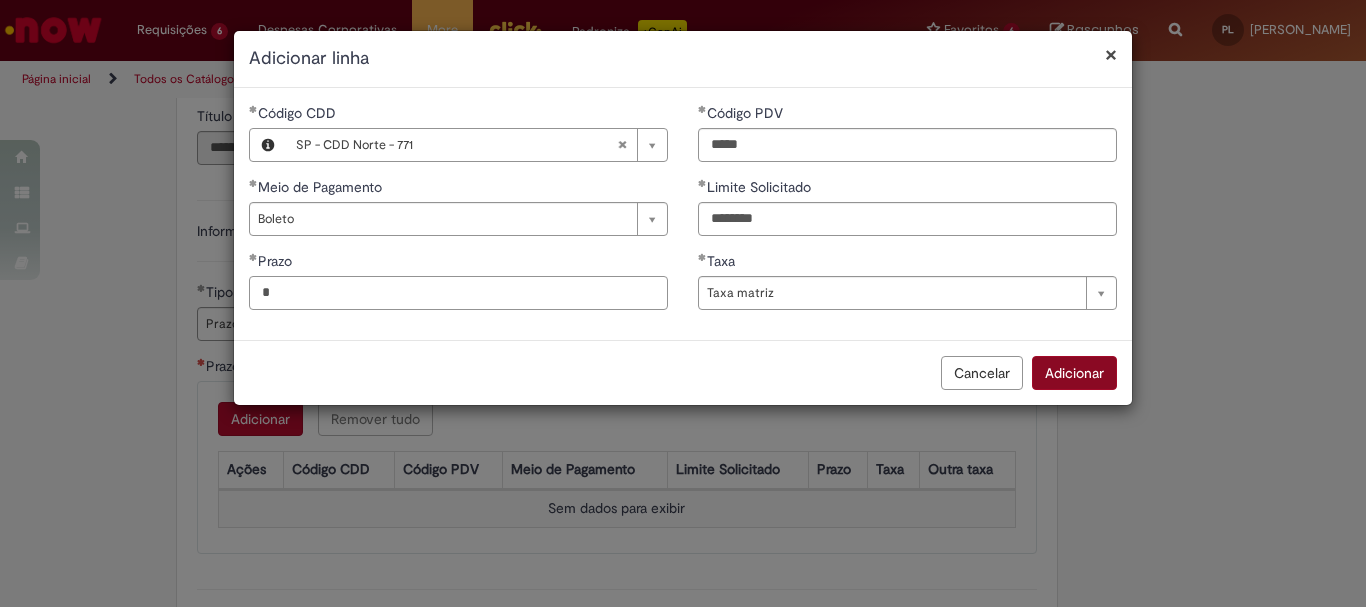 type on "*" 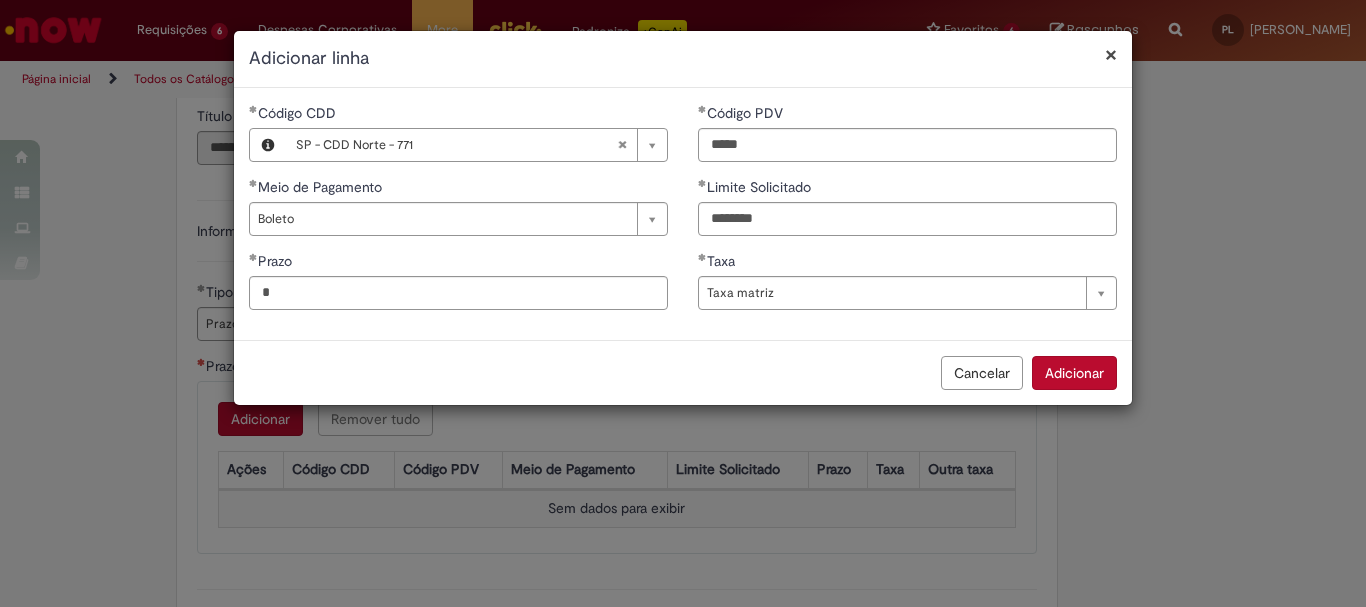 click on "Adicionar" at bounding box center [1074, 373] 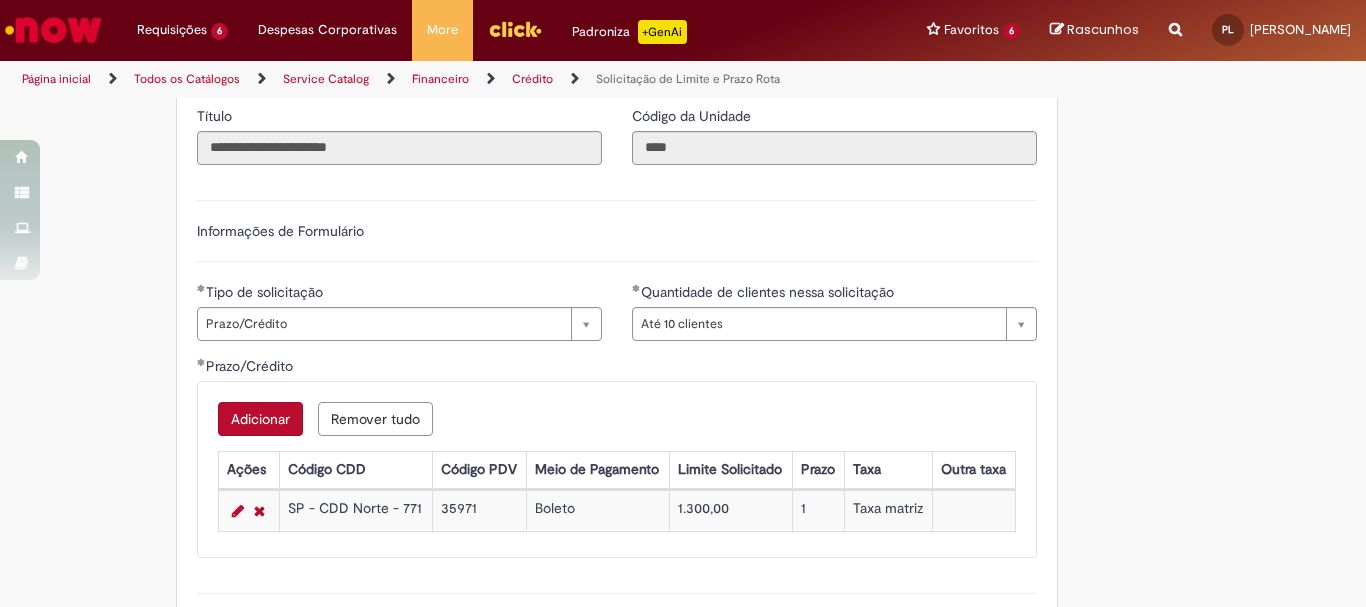 click on "Adicionar" at bounding box center (260, 419) 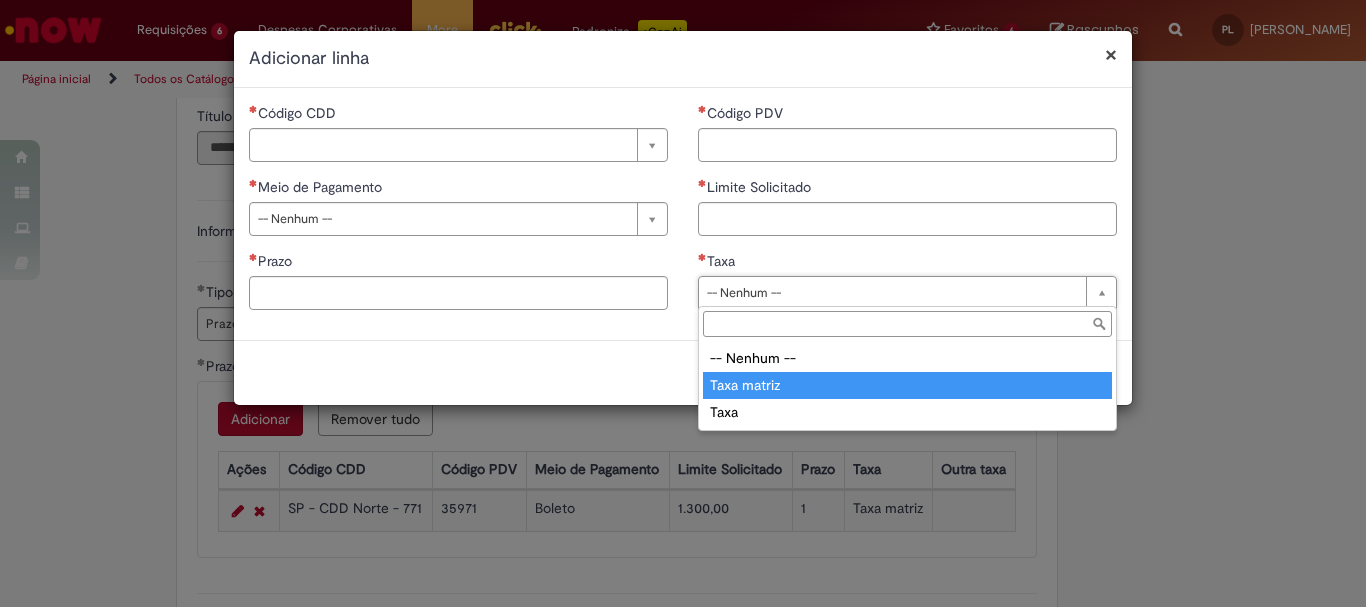 type on "**********" 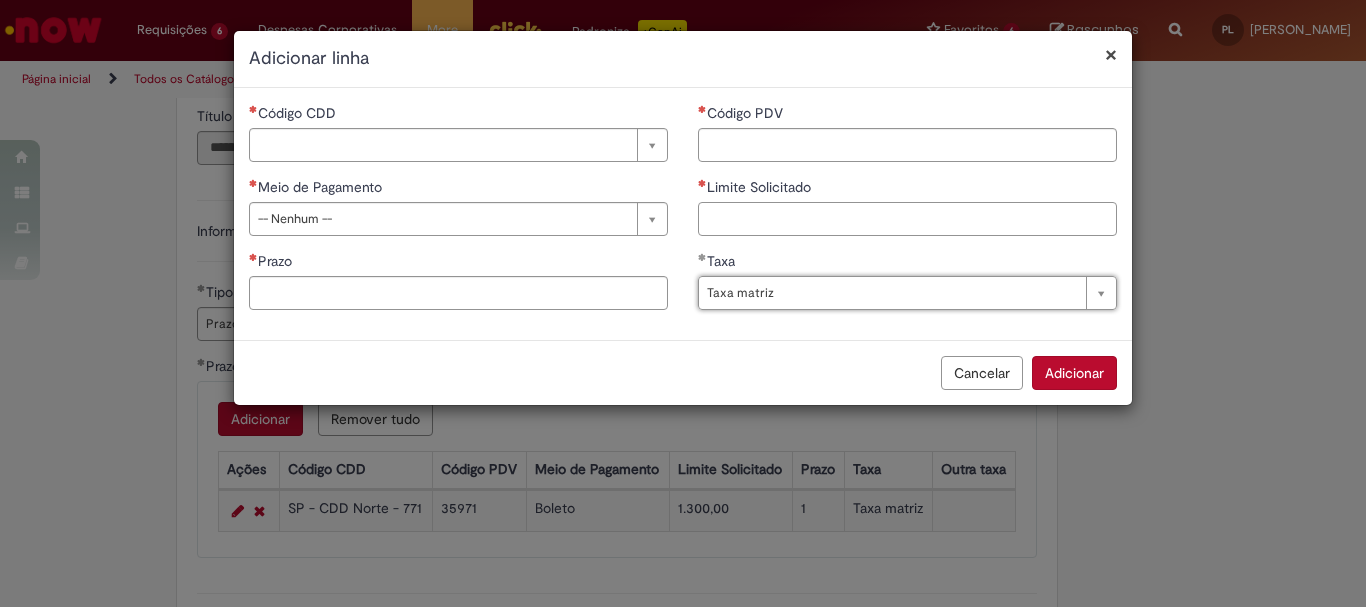 click on "Limite Solicitado" at bounding box center (907, 219) 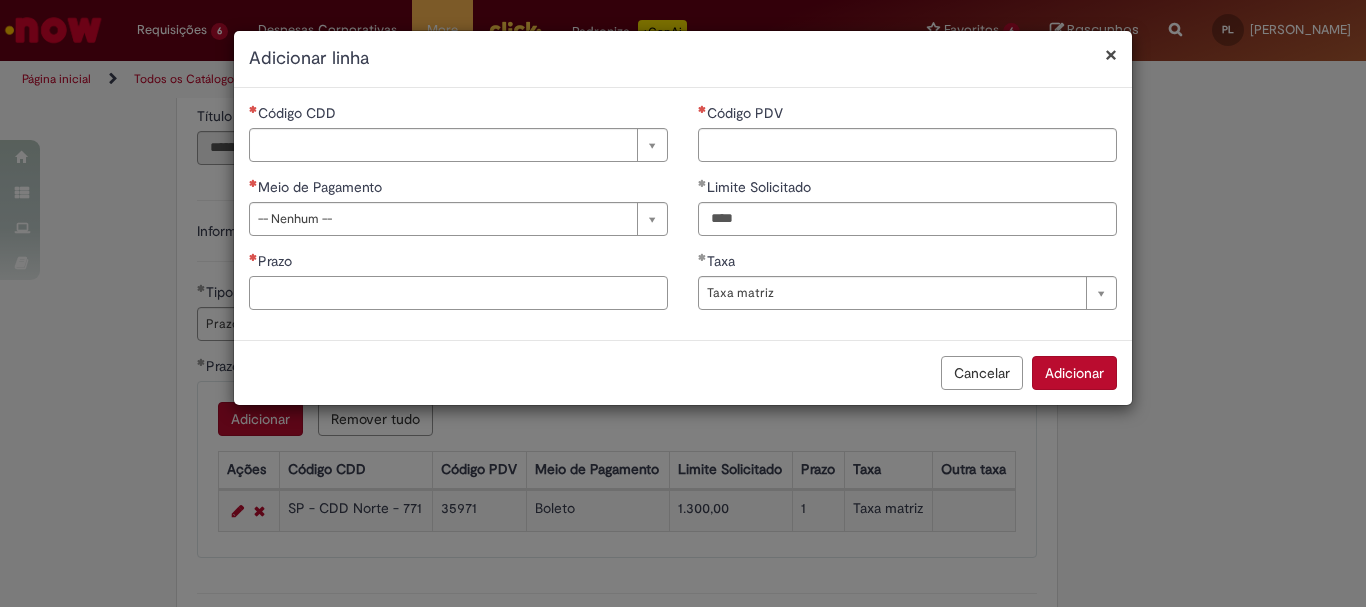 type on "********" 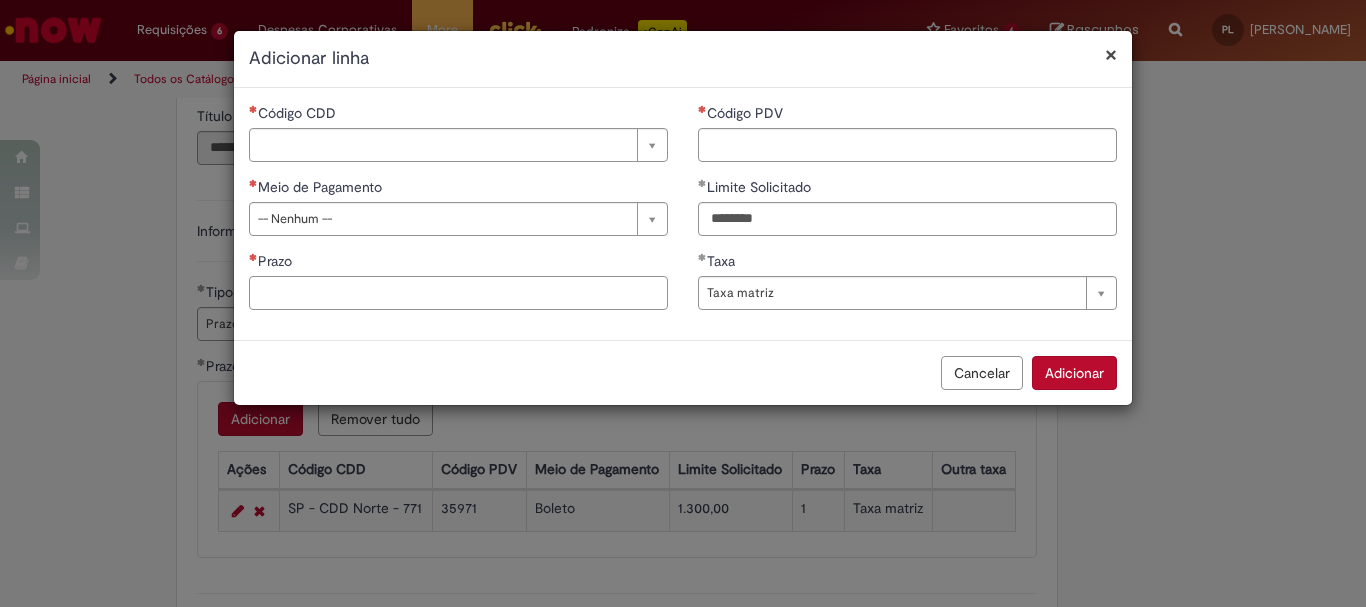 click on "Prazo" at bounding box center (458, 293) 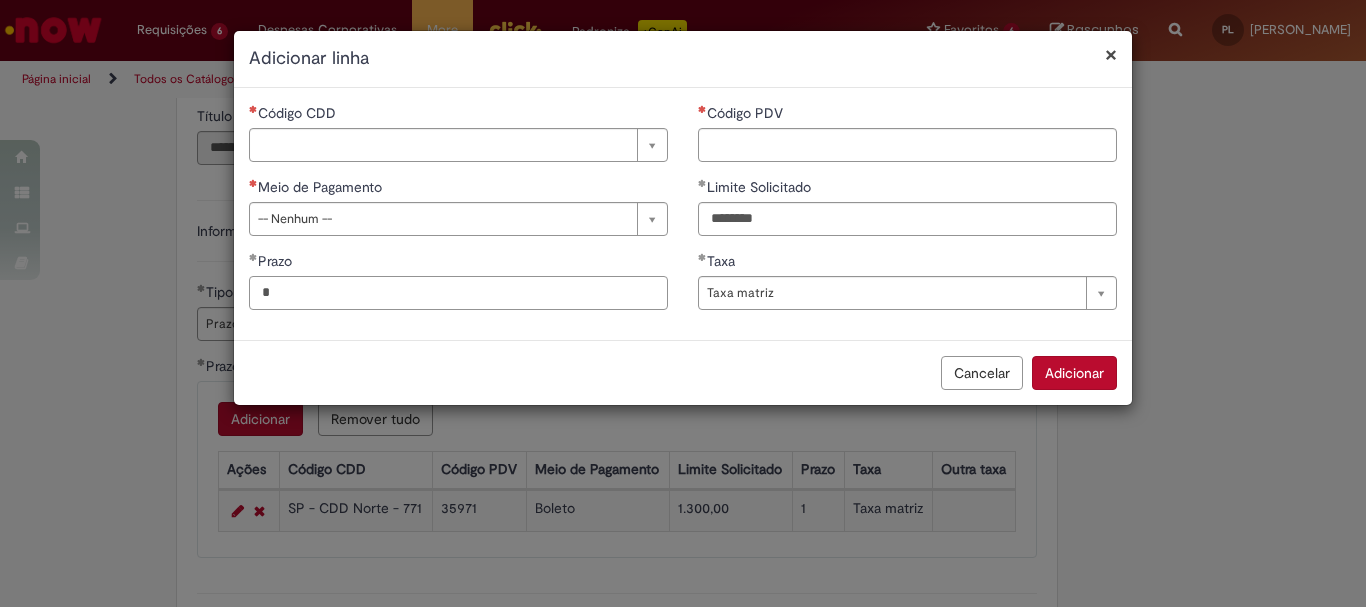 type on "*" 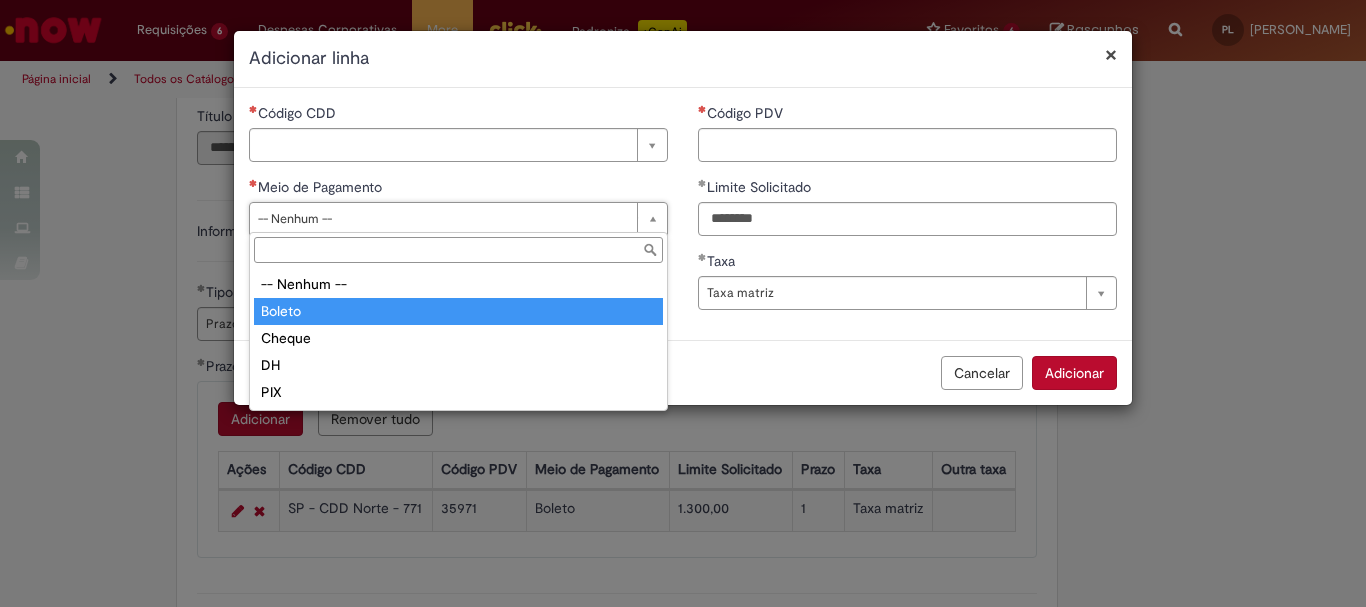 type on "******" 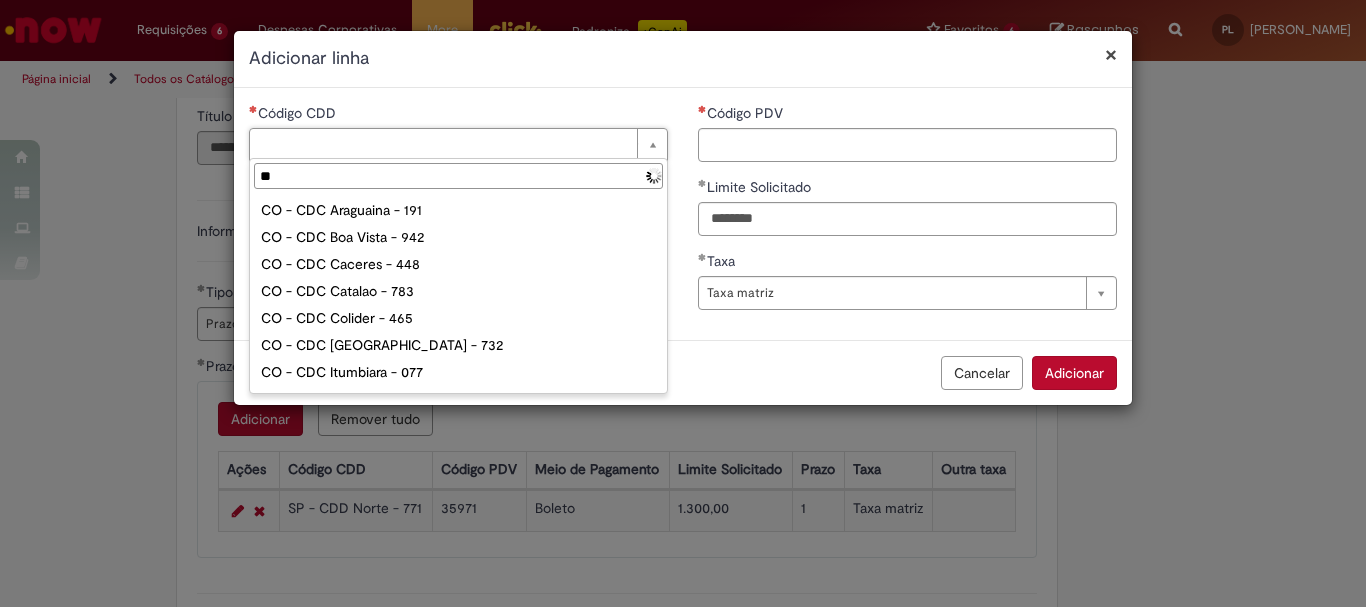 type on "***" 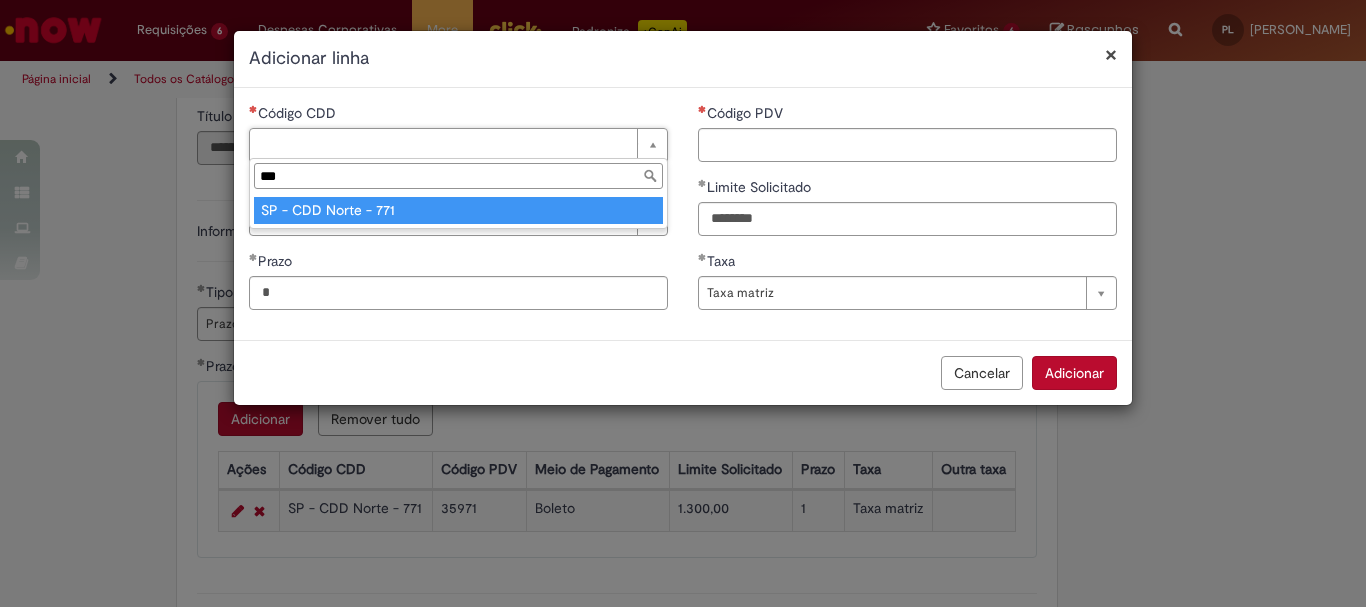 type on "**********" 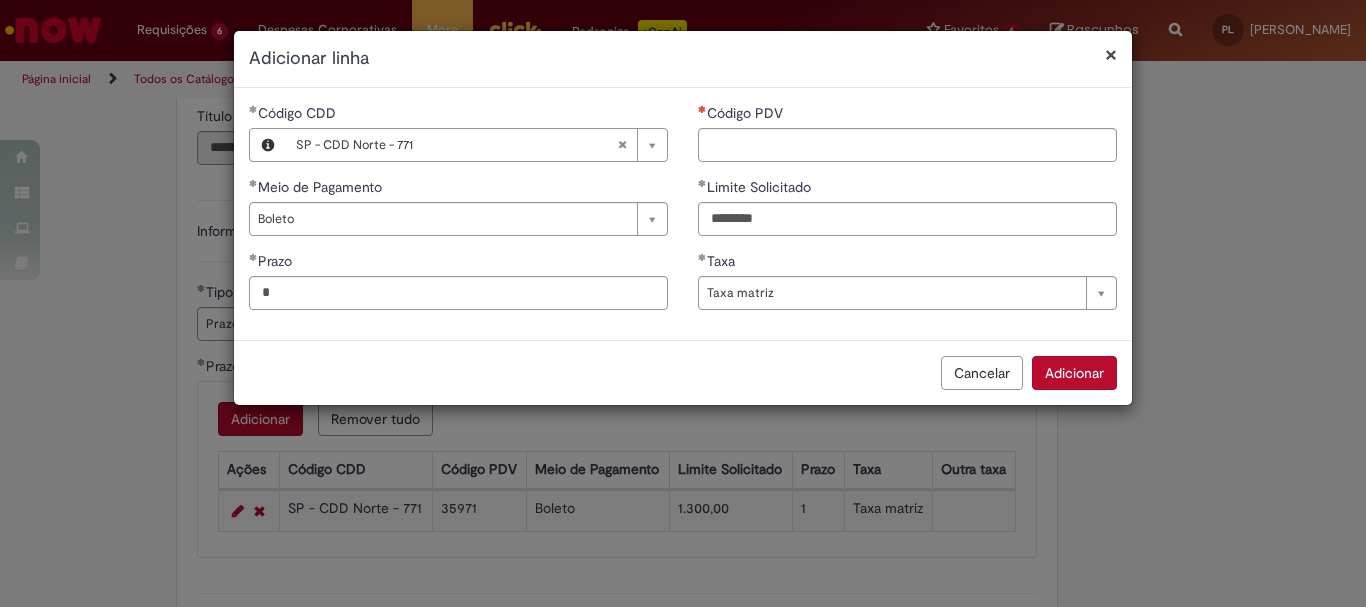drag, startPoint x: 804, startPoint y: 165, endPoint x: 804, endPoint y: 141, distance: 24 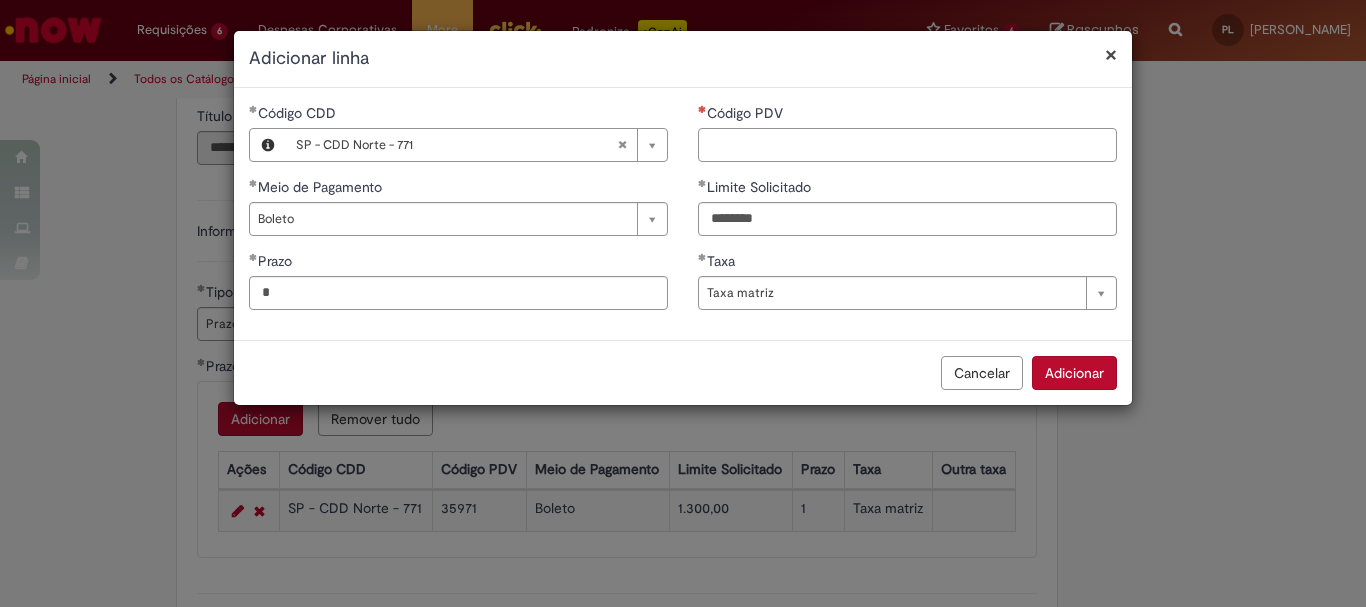 paste on "*****" 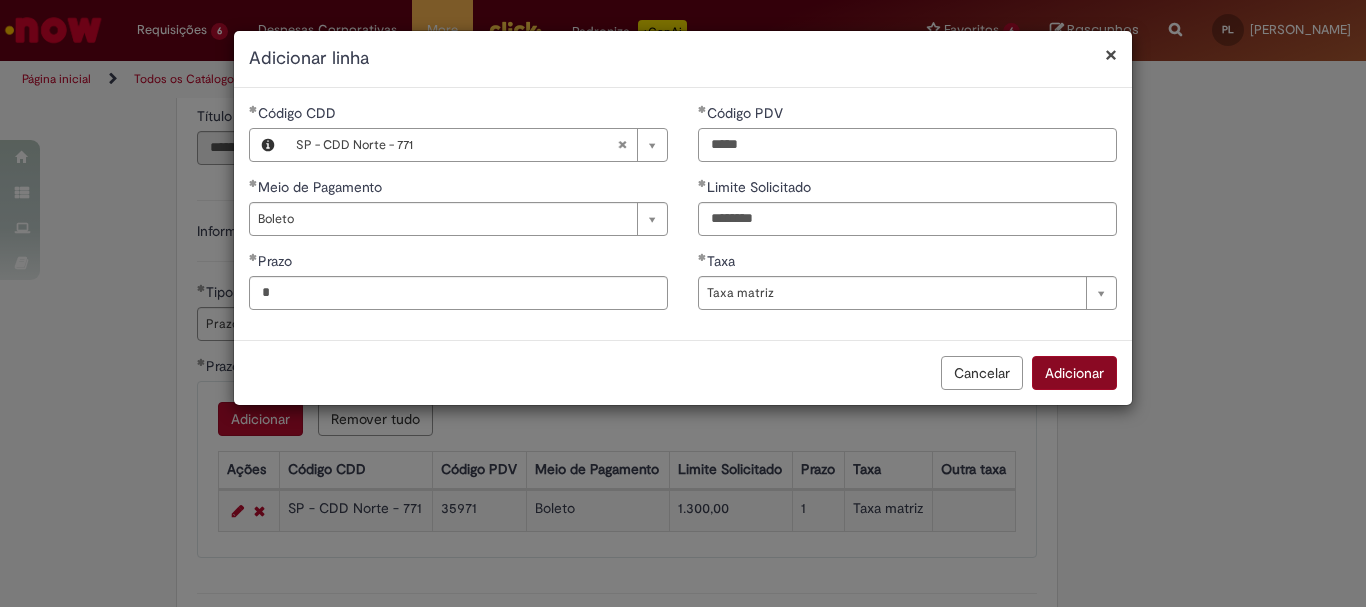 type on "*****" 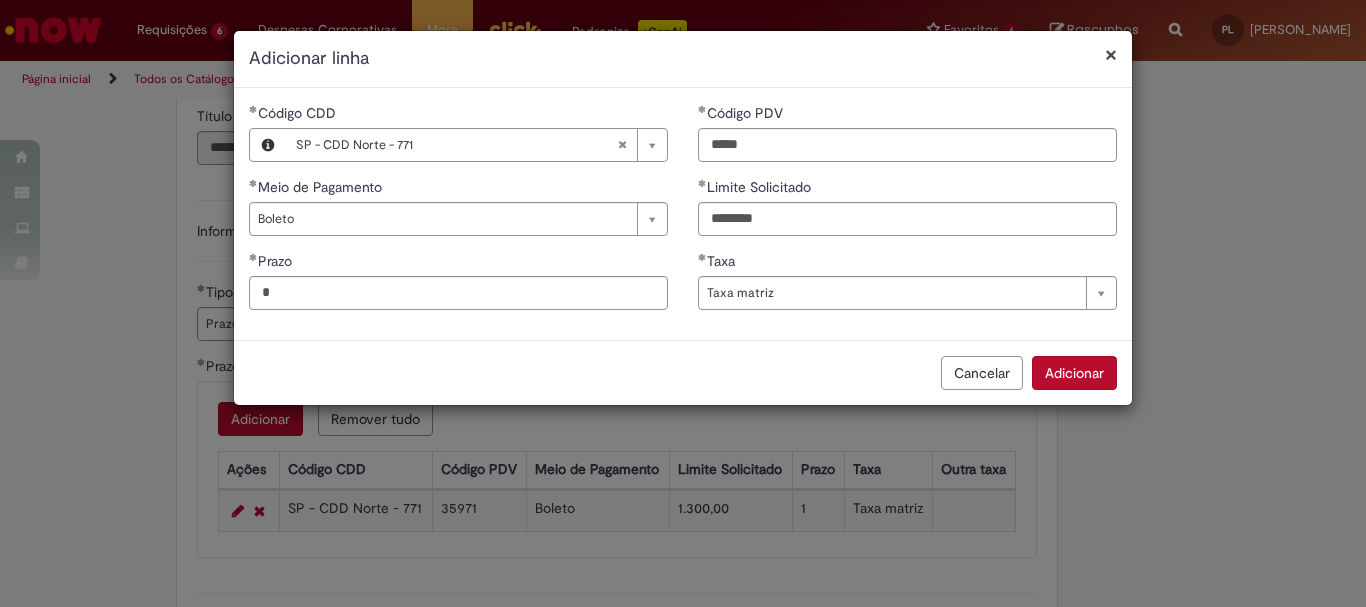 drag, startPoint x: 1084, startPoint y: 388, endPoint x: 1090, endPoint y: 371, distance: 18.027756 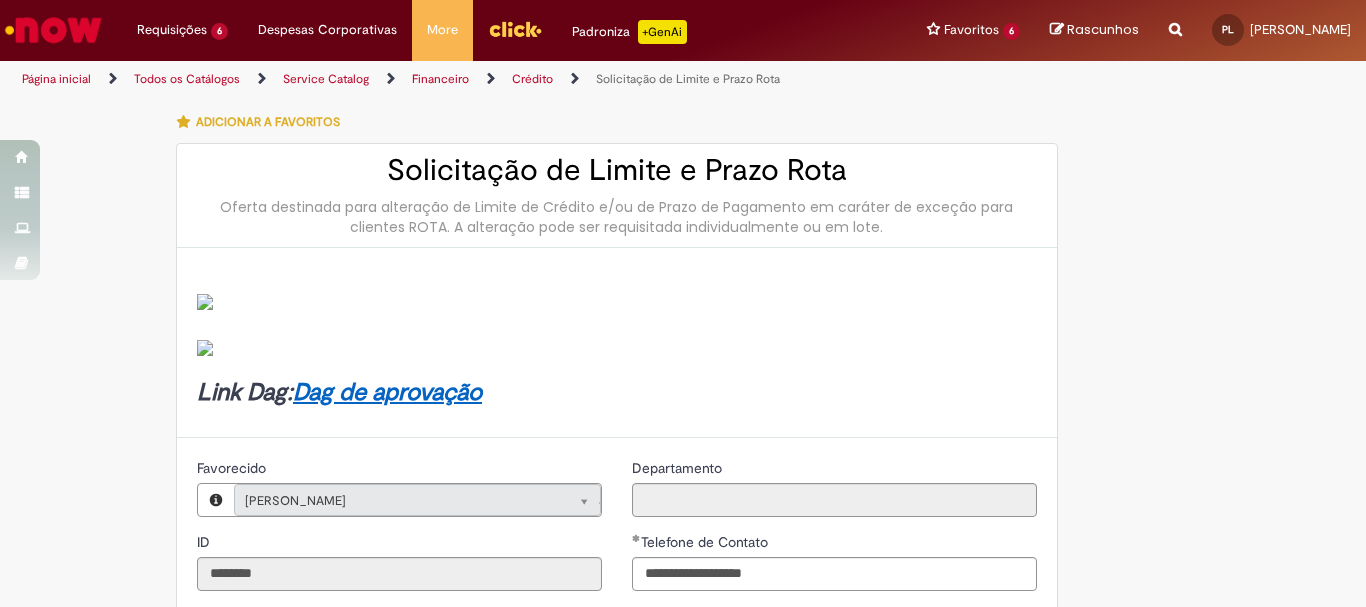 scroll, scrollTop: 600, scrollLeft: 0, axis: vertical 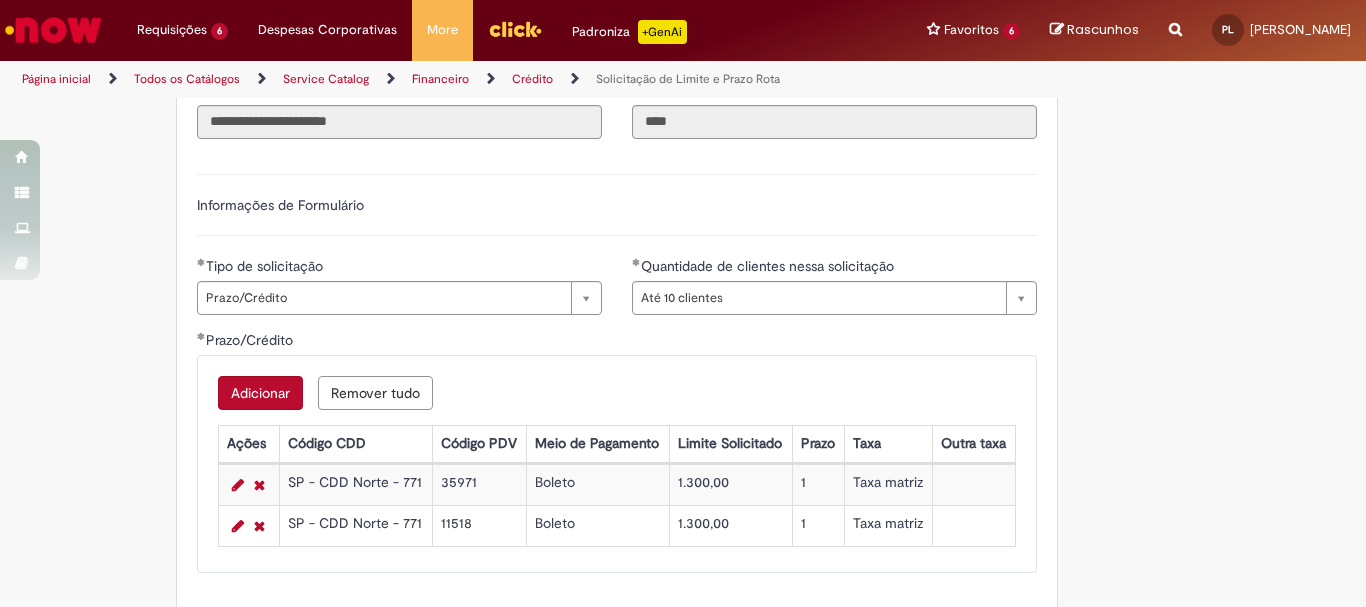click on "Adicionar" at bounding box center [260, 393] 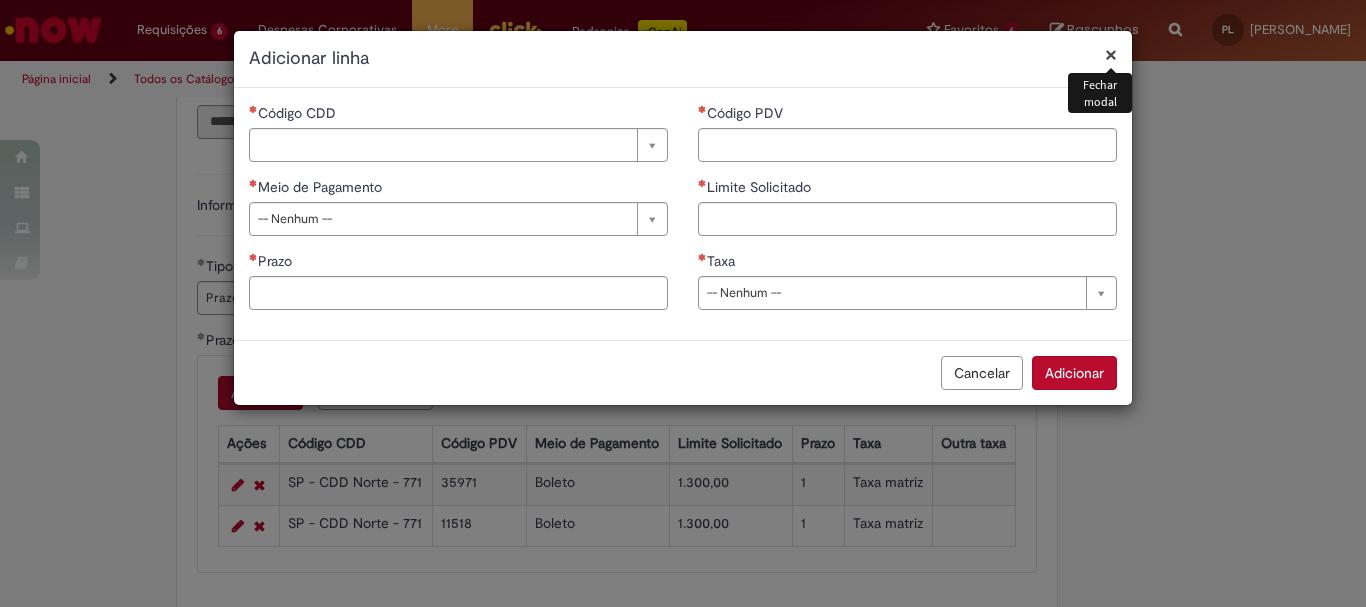 click on "× Fechar modal
Adicionar linha" at bounding box center [683, 59] 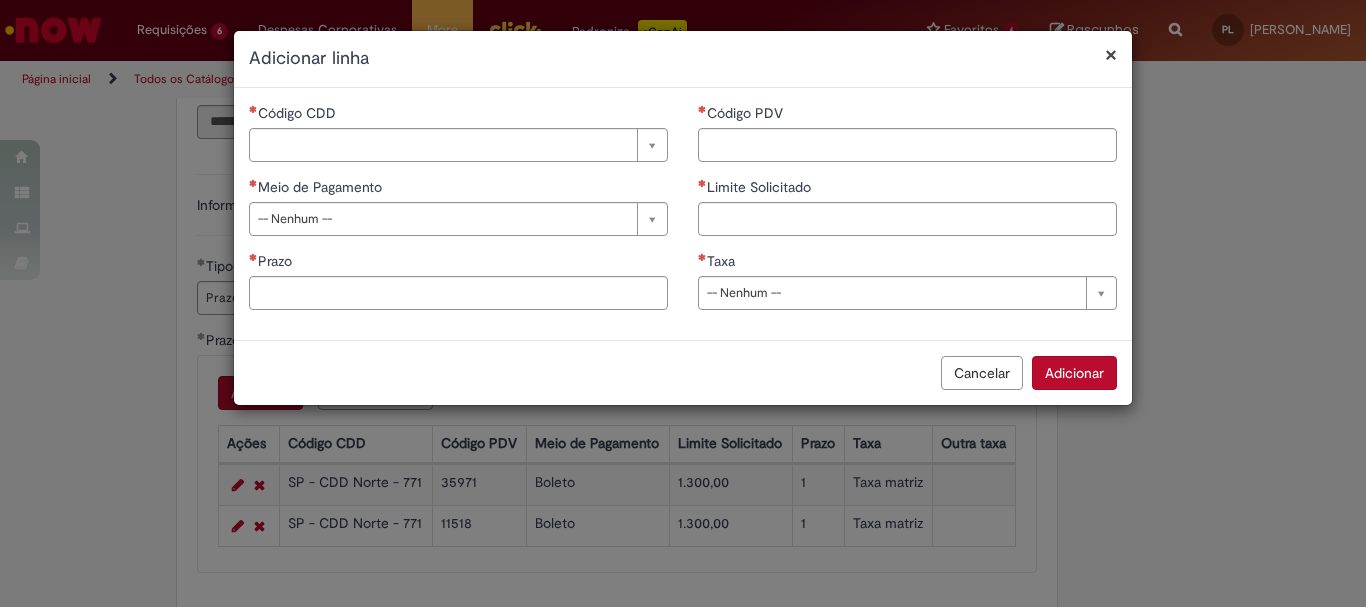 click on "×" at bounding box center [1111, 54] 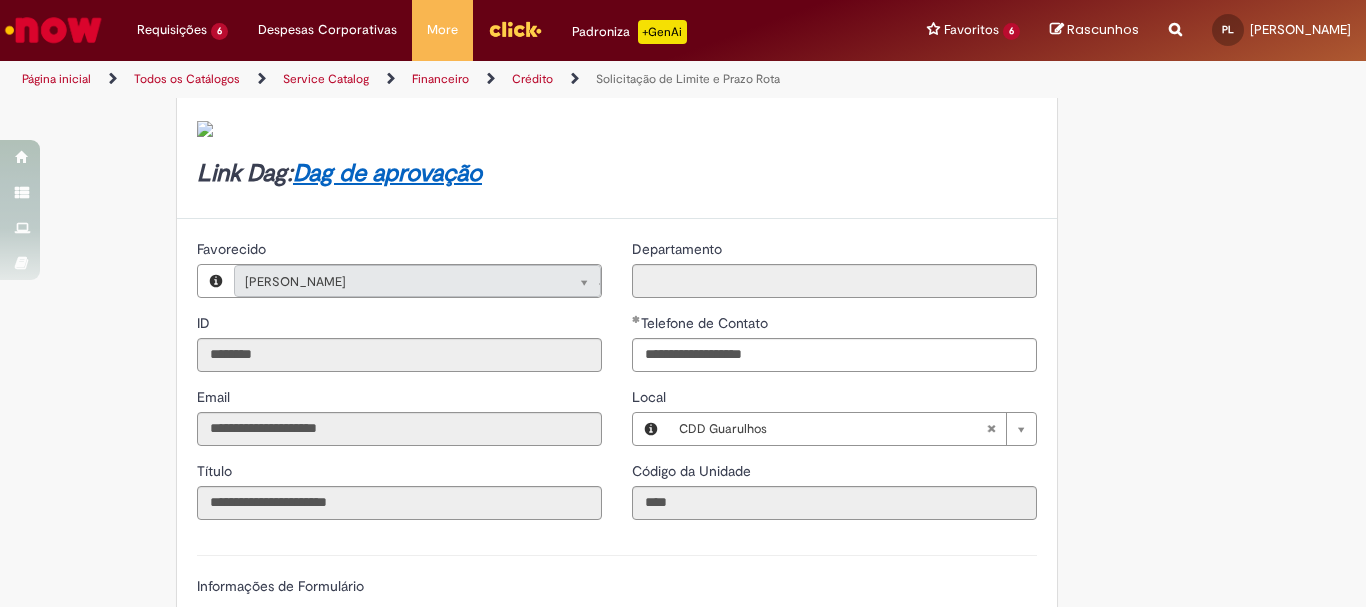 scroll, scrollTop: 0, scrollLeft: 0, axis: both 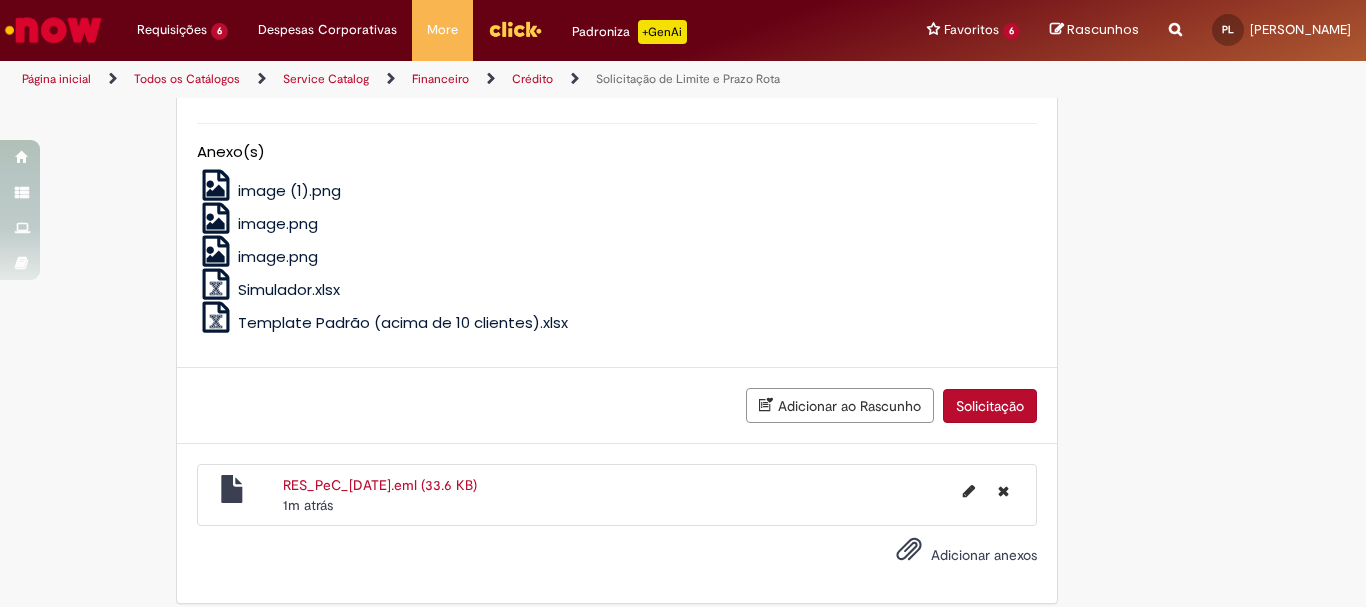 click on "Solicitação" at bounding box center (990, 406) 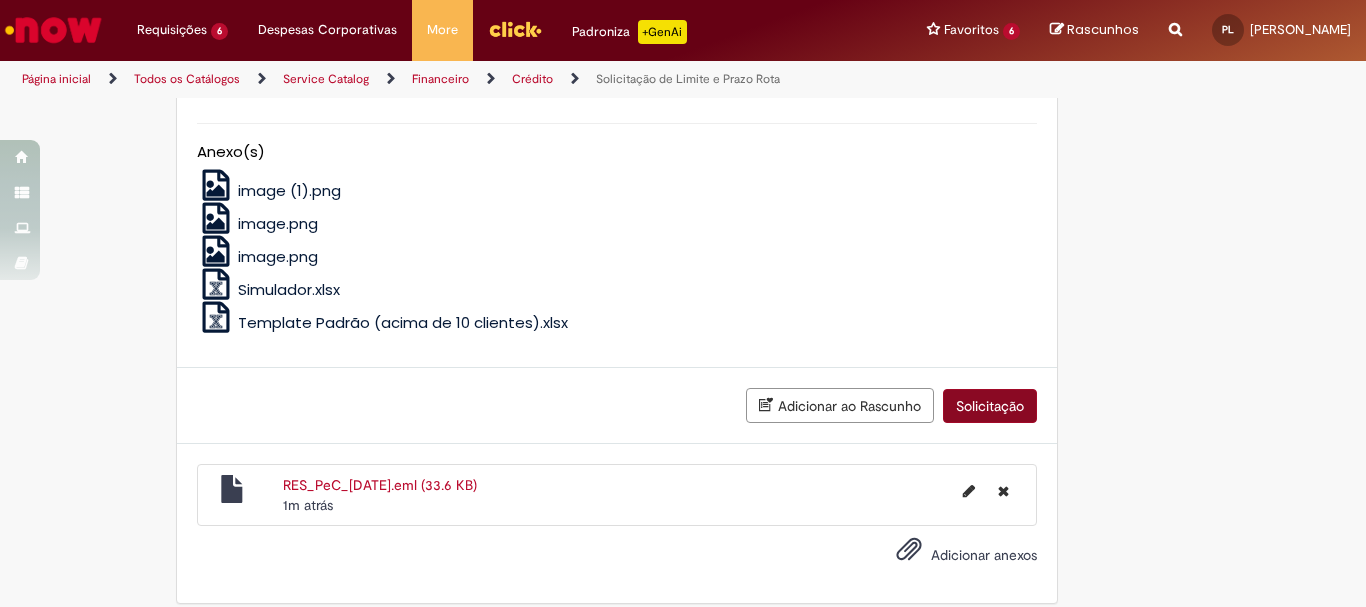 scroll, scrollTop: 1273, scrollLeft: 0, axis: vertical 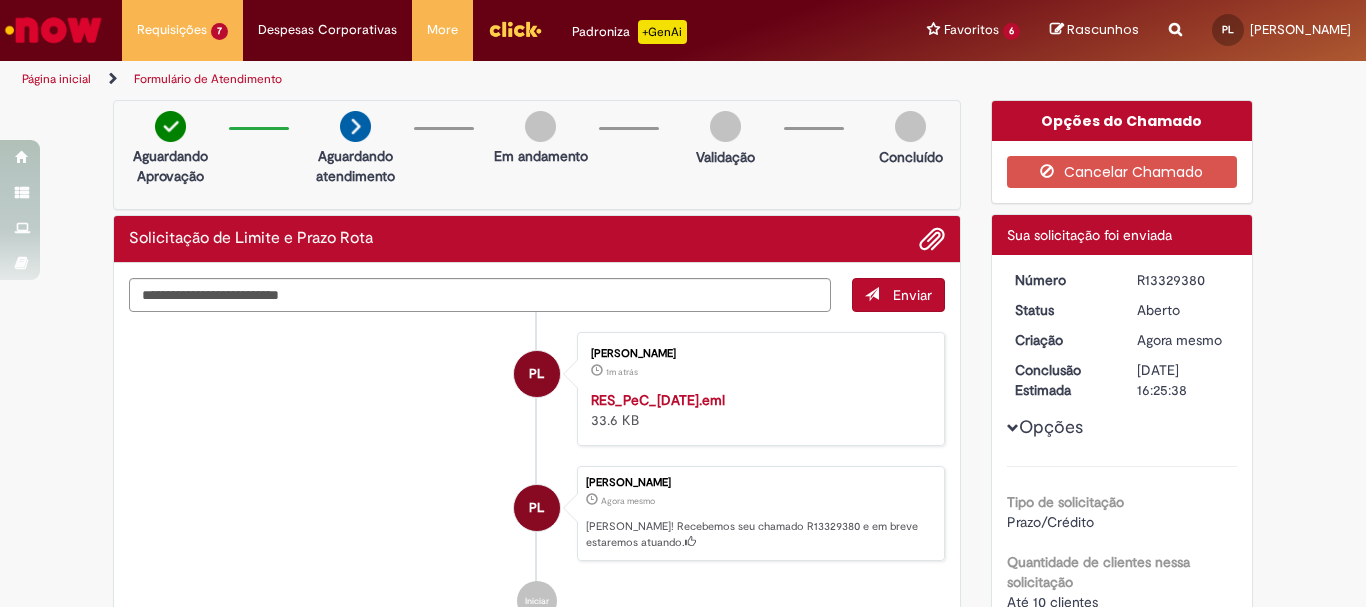 click on "R13329380" at bounding box center [1183, 280] 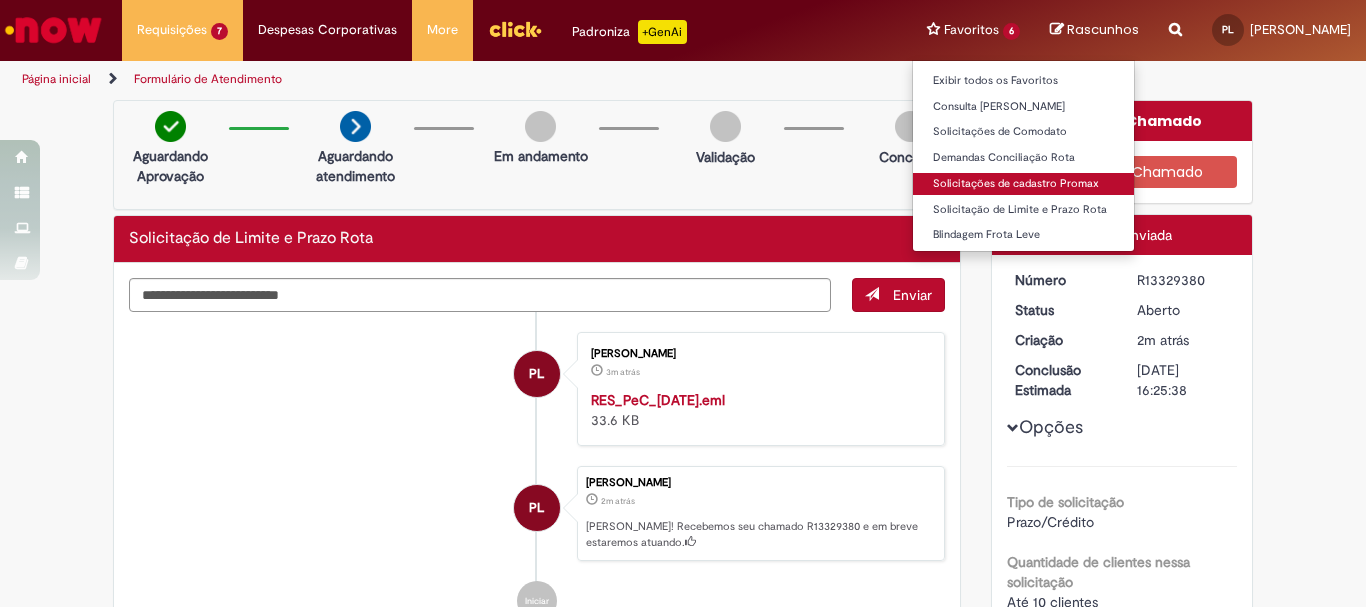 click on "Solicitações de cadastro Promax" at bounding box center (1023, 184) 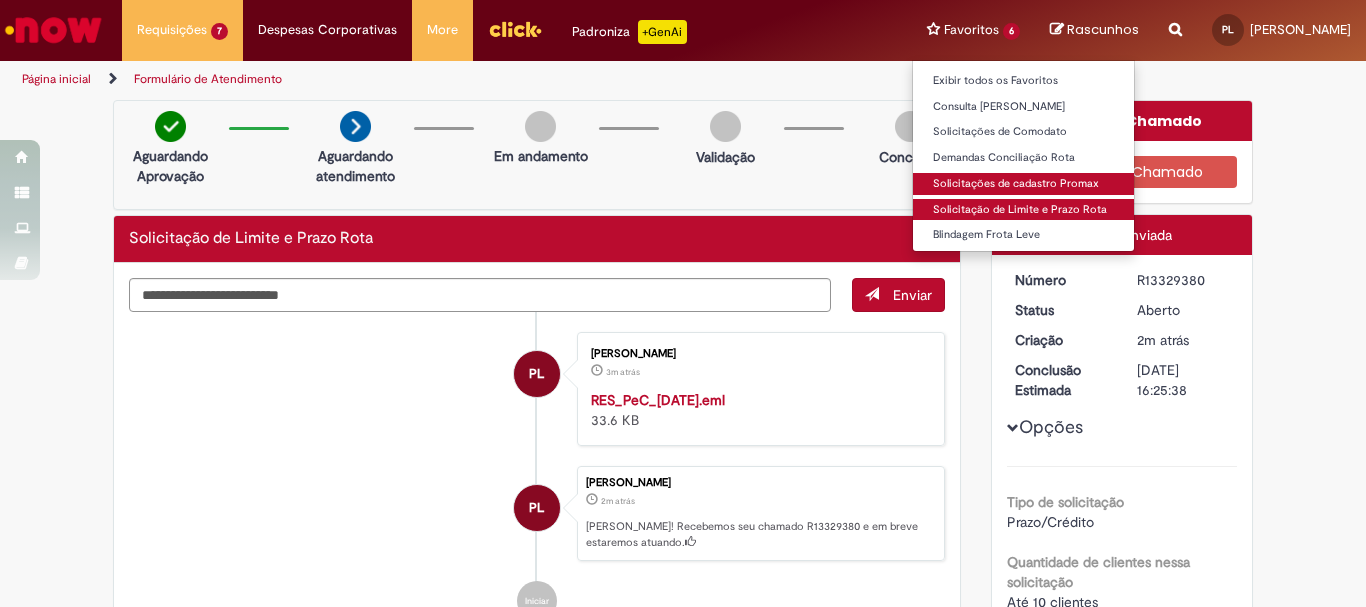 click on "Solicitações de cadastro Promax" at bounding box center (1023, 184) 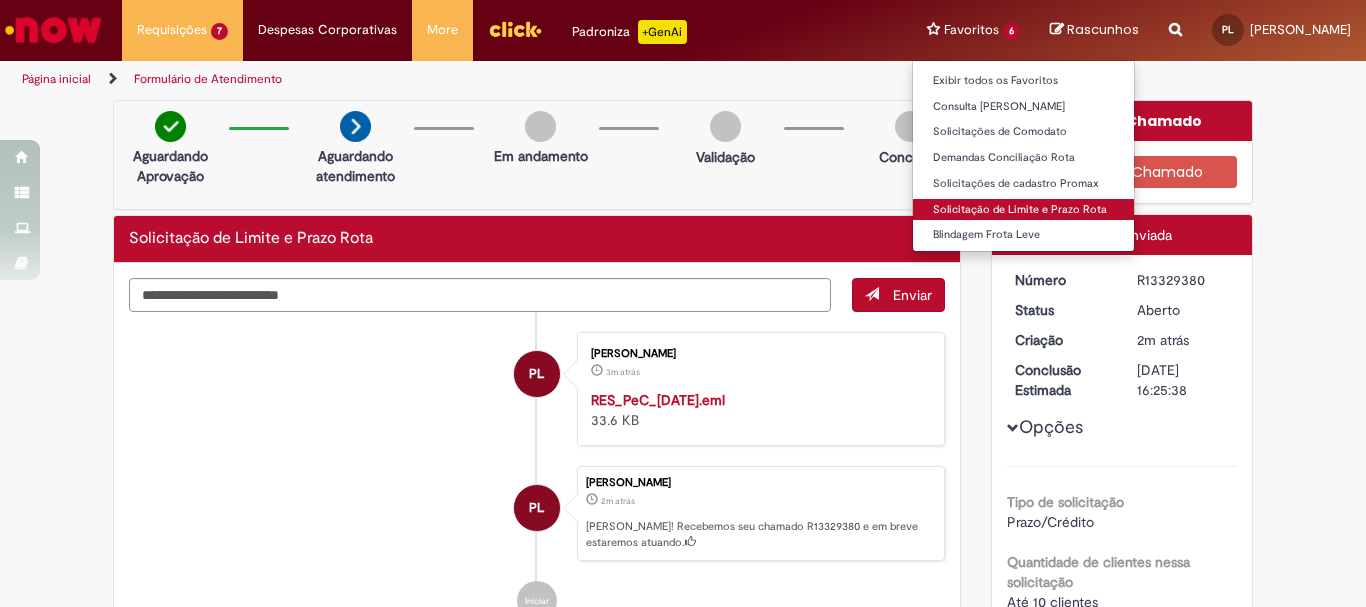 click on "Solicitação de Limite e Prazo Rota" at bounding box center (1023, 210) 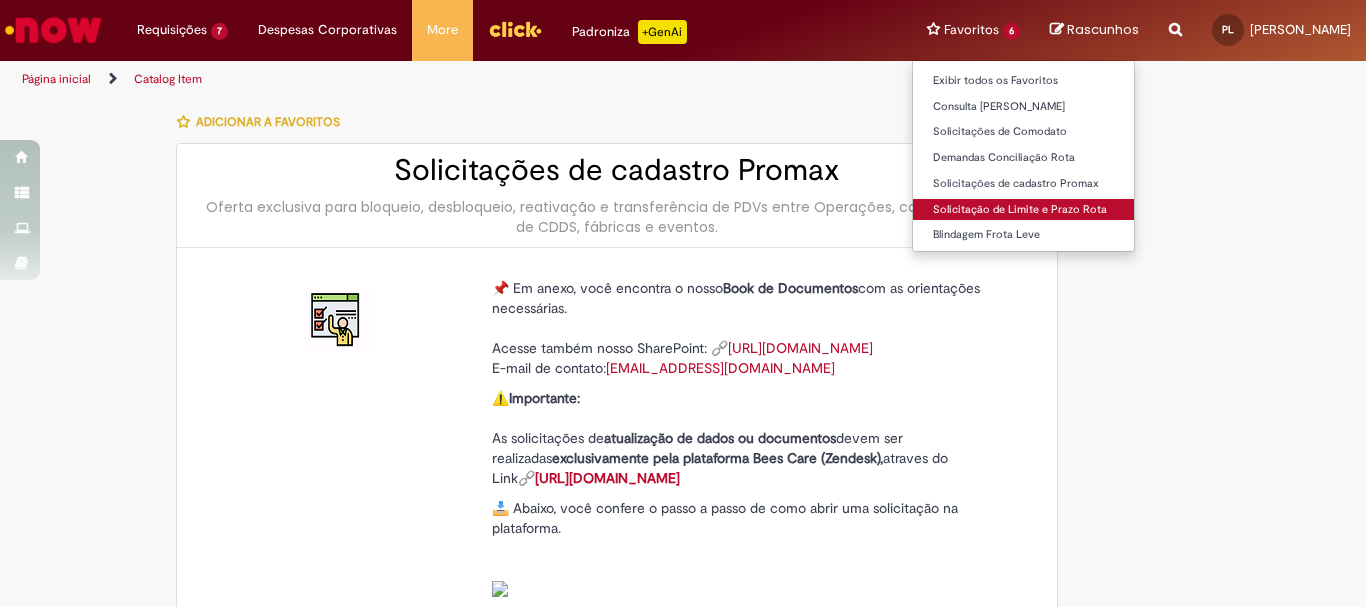 type on "********" 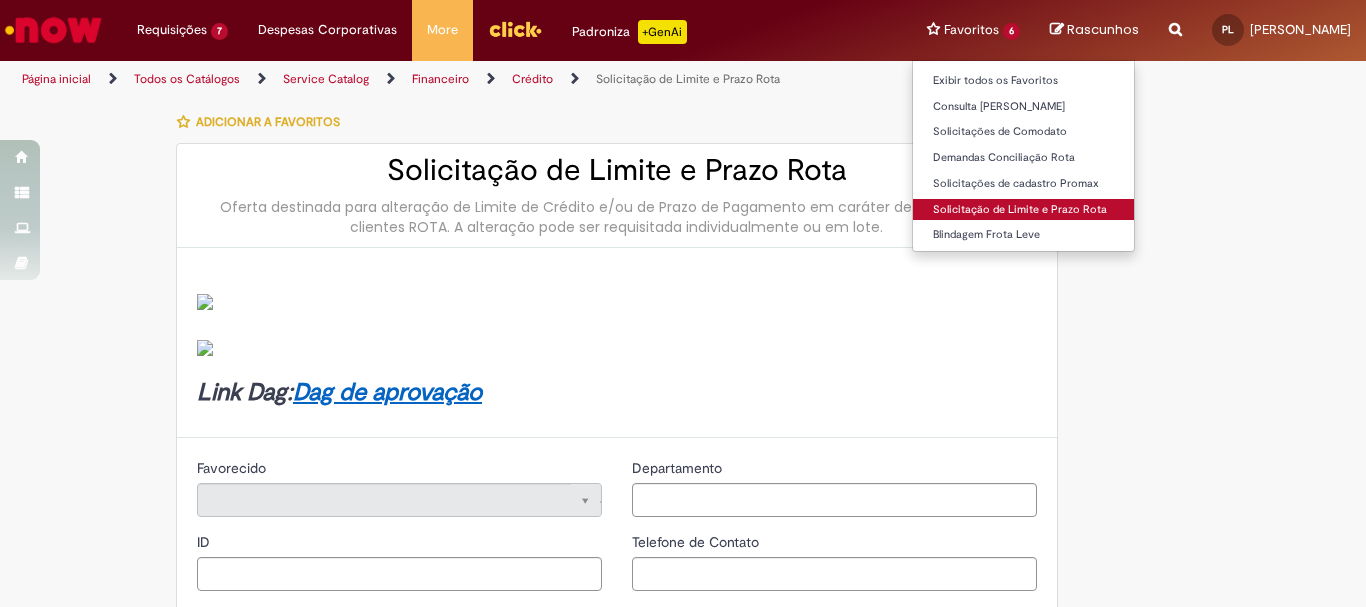 type on "********" 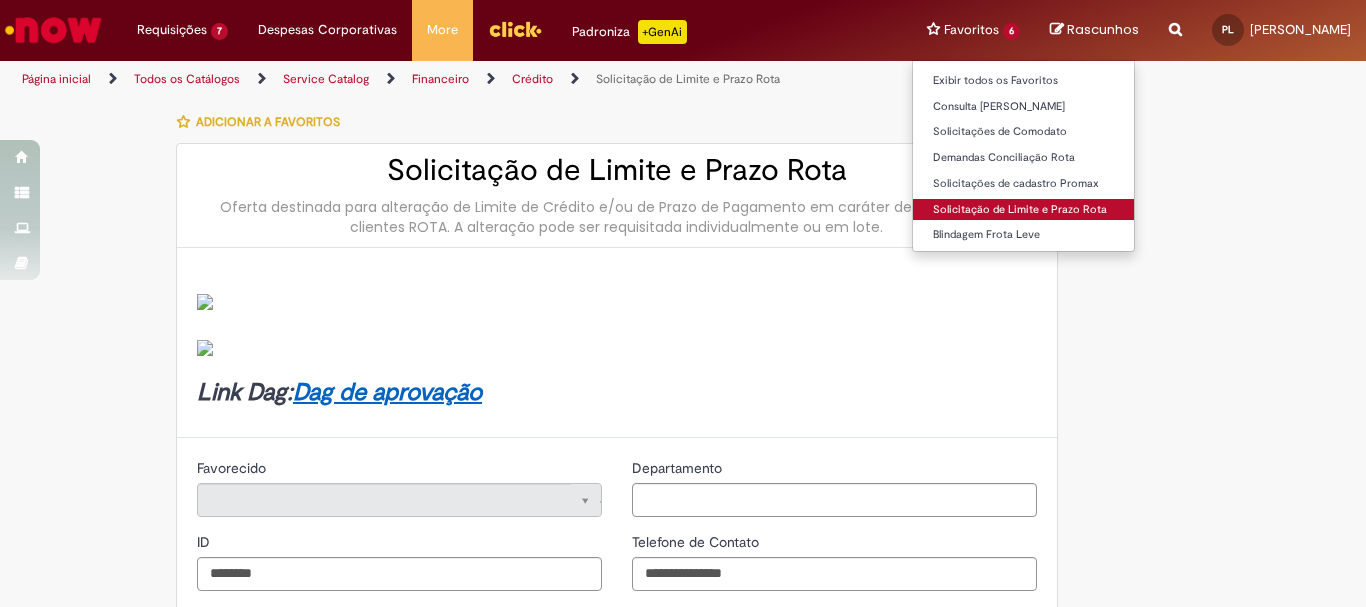 type on "**********" 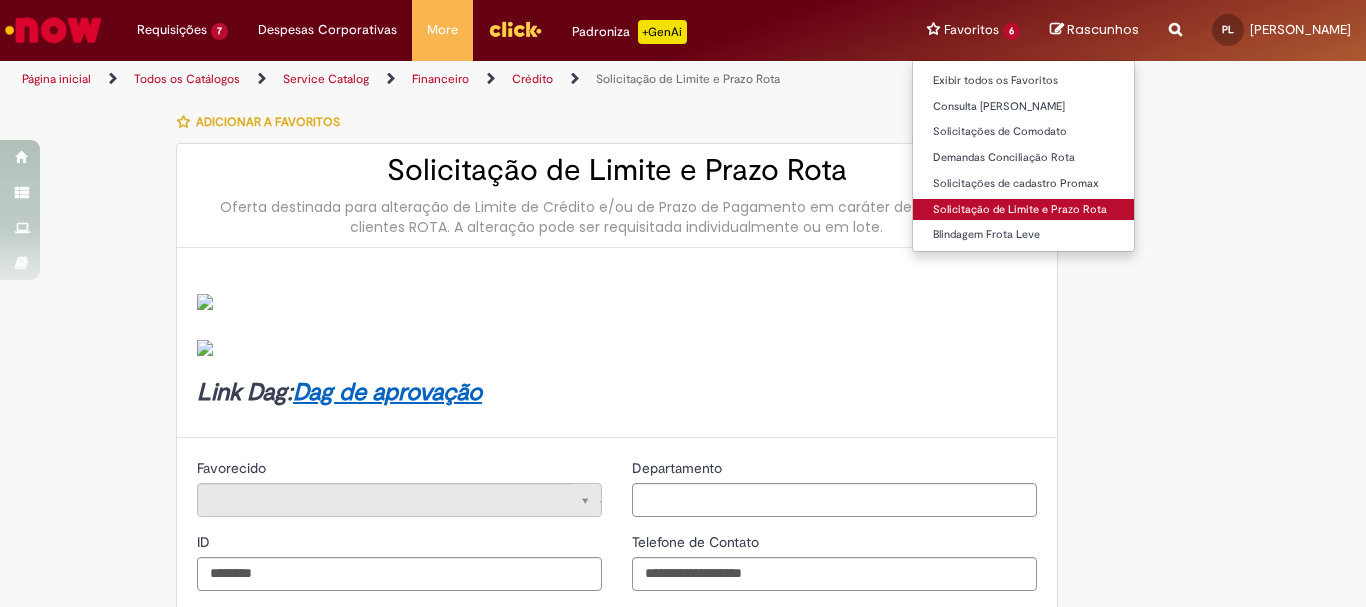 type on "**********" 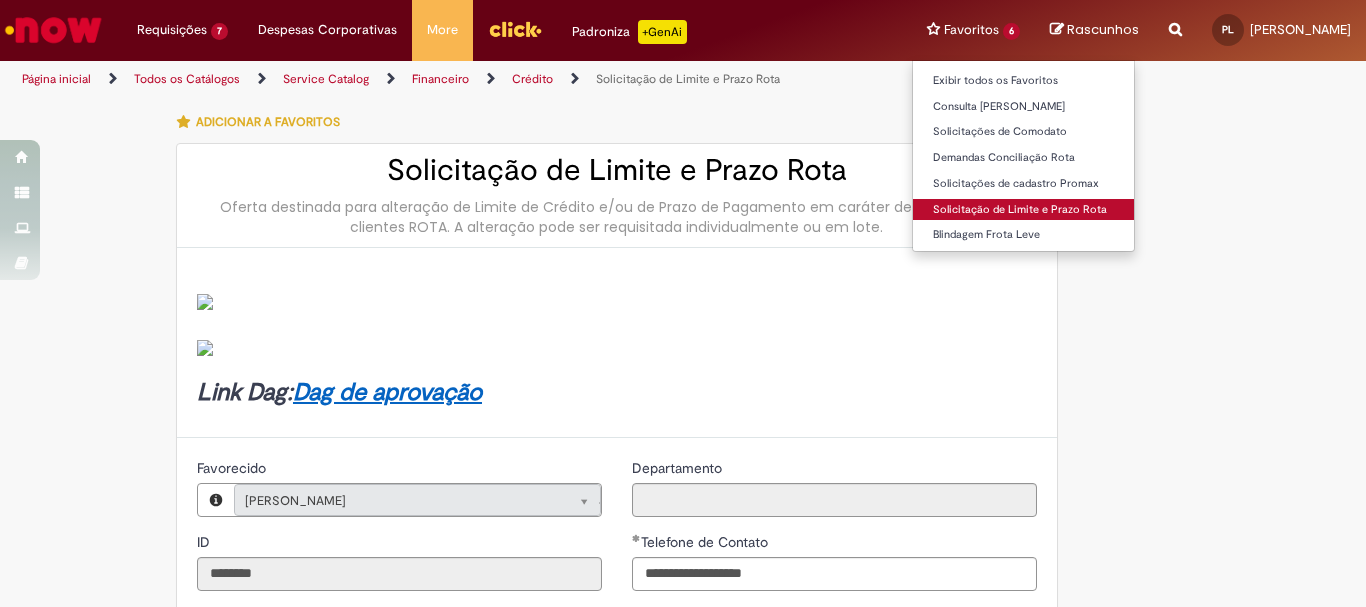 click on "Solicitação de Limite e Prazo Rota" at bounding box center (1023, 210) 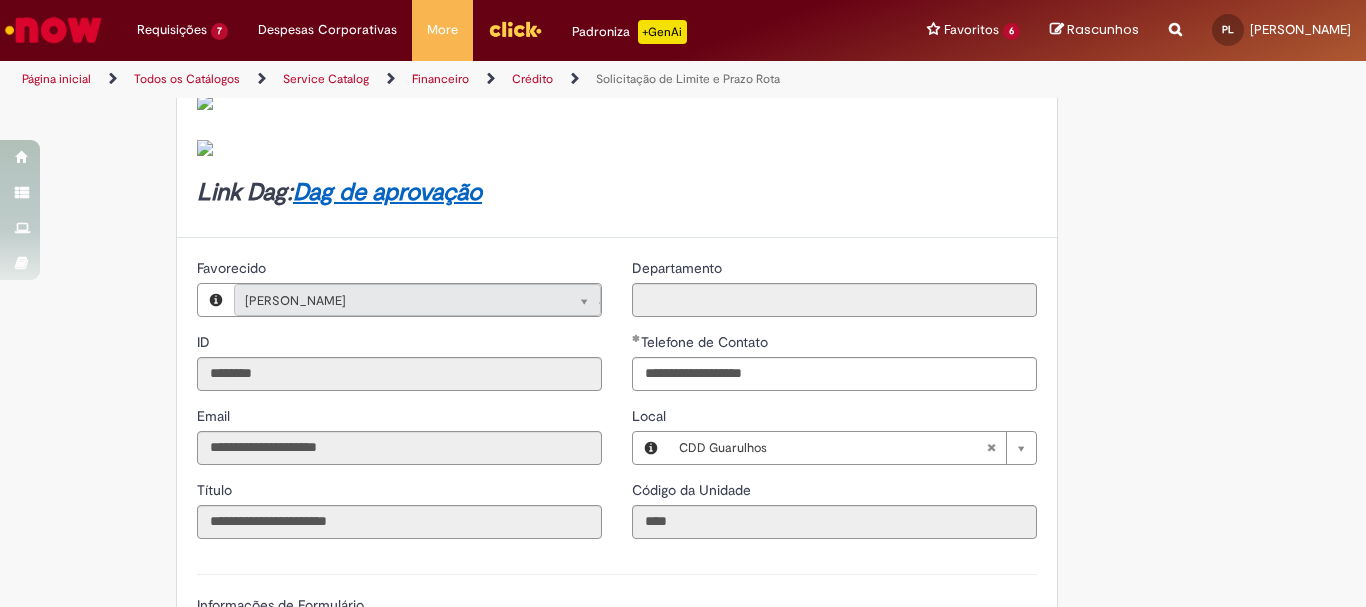 scroll, scrollTop: 500, scrollLeft: 0, axis: vertical 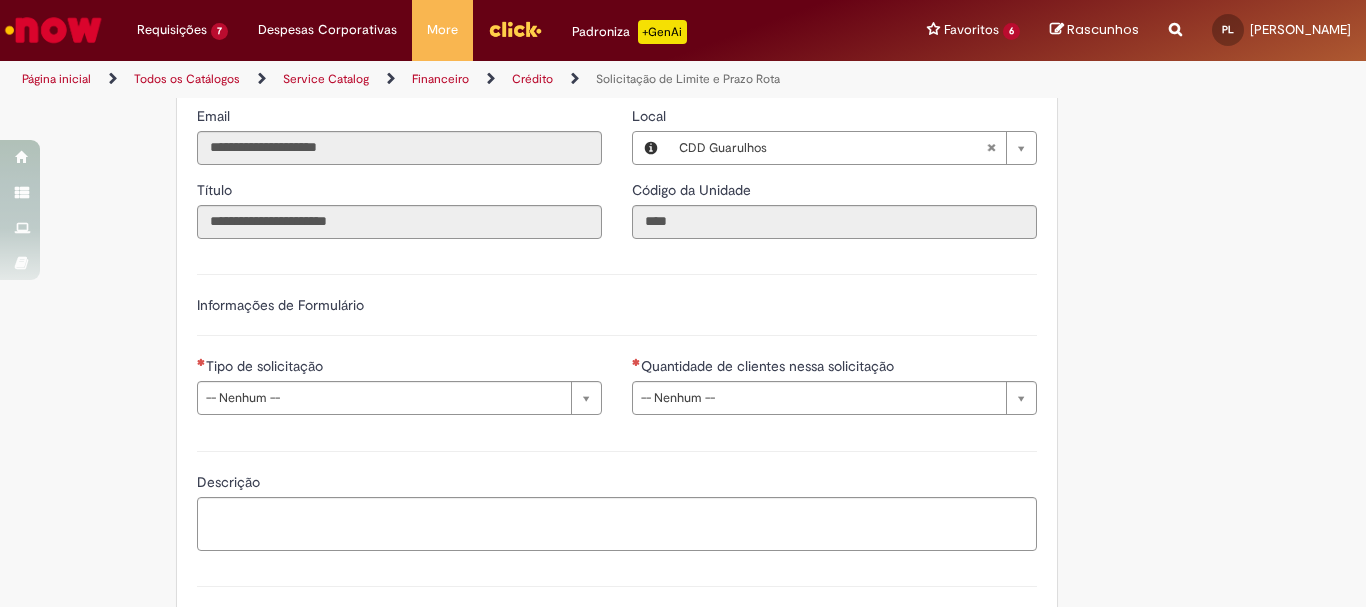 click on "Tipo de solicitação" at bounding box center [399, 368] 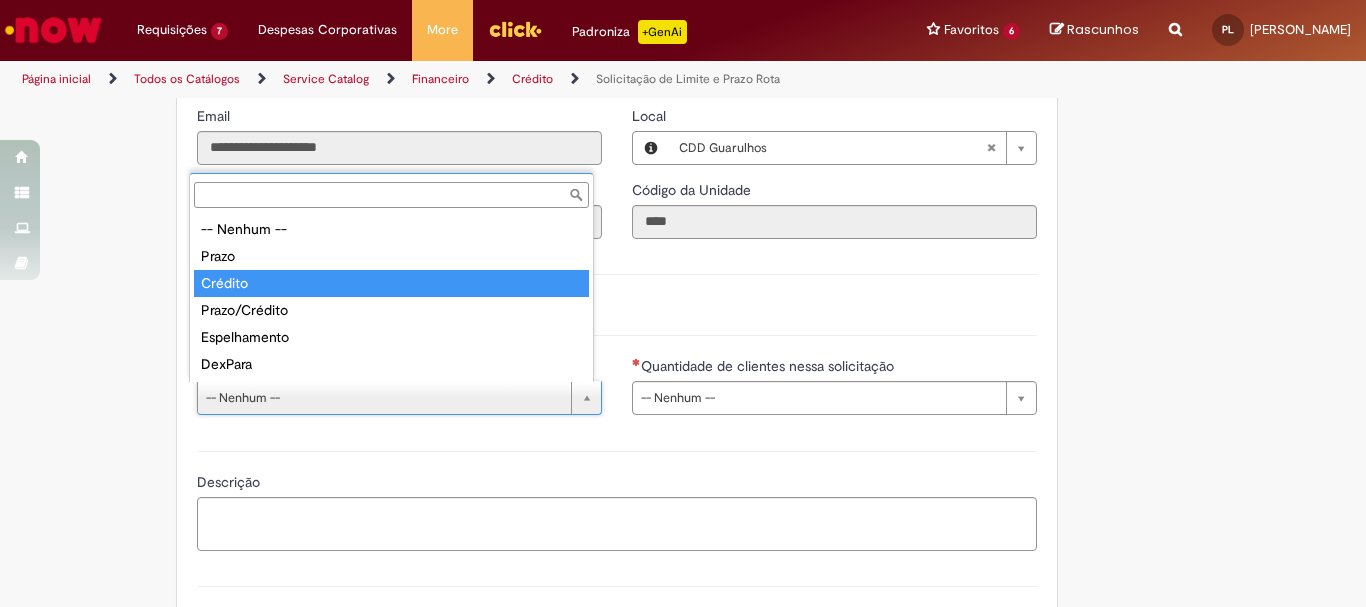 type on "*******" 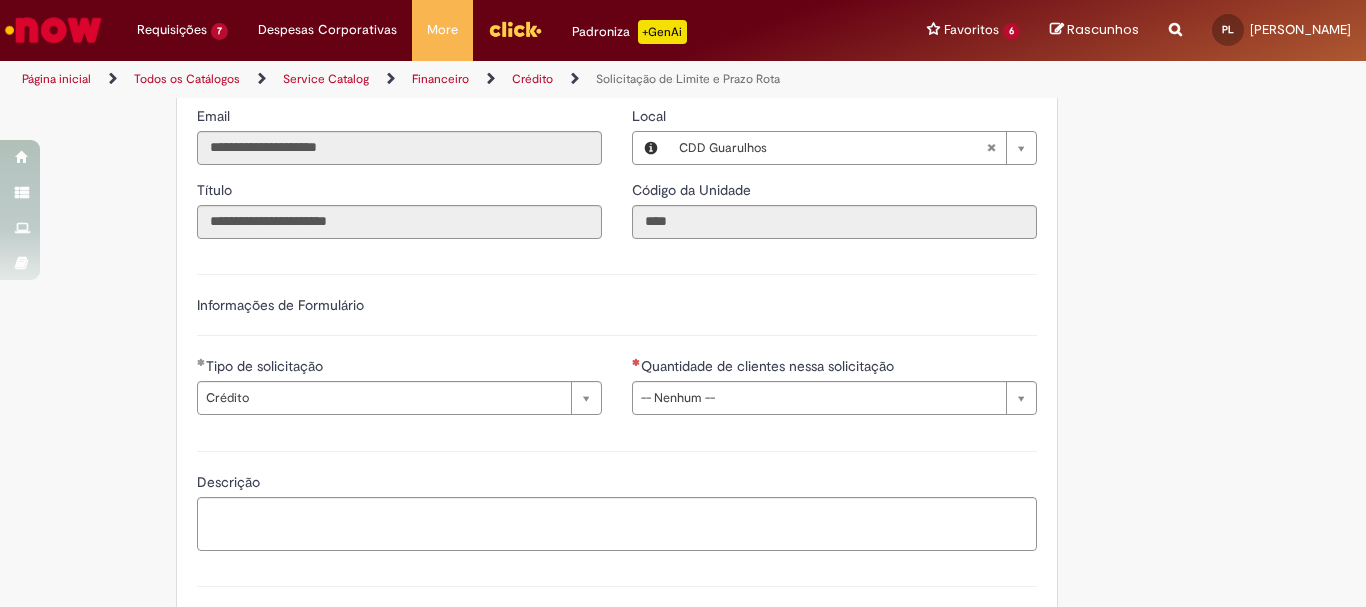 drag, startPoint x: 381, startPoint y: 283, endPoint x: 292, endPoint y: 287, distance: 89.08984 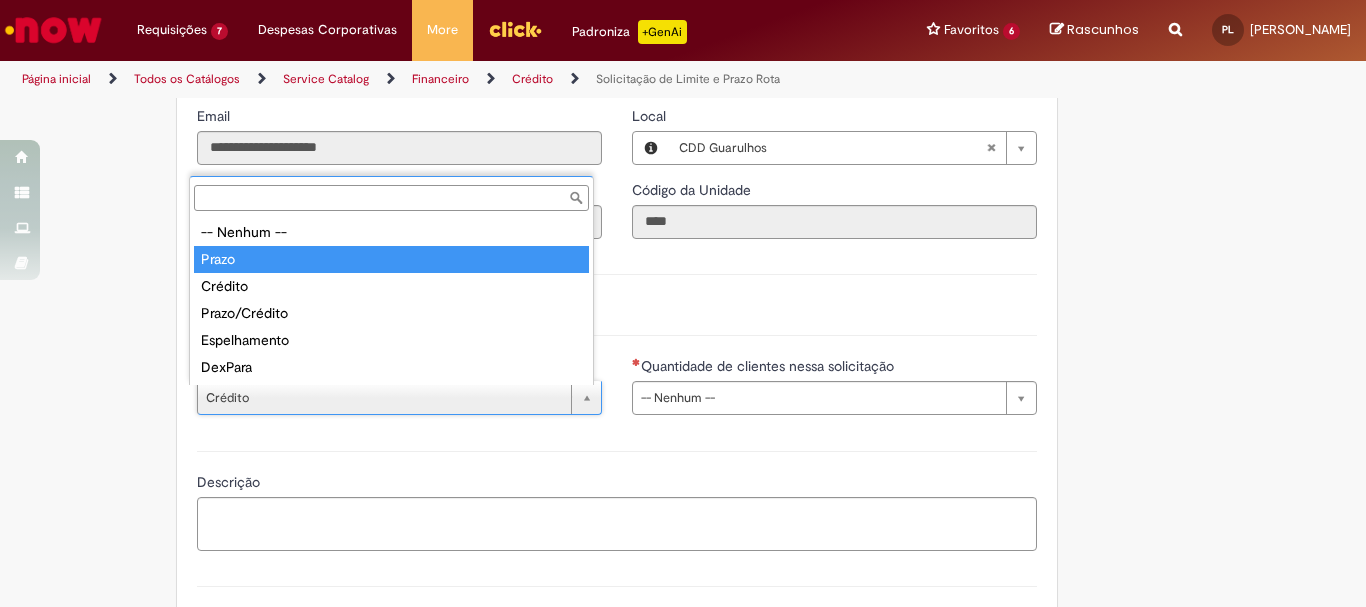 type on "*****" 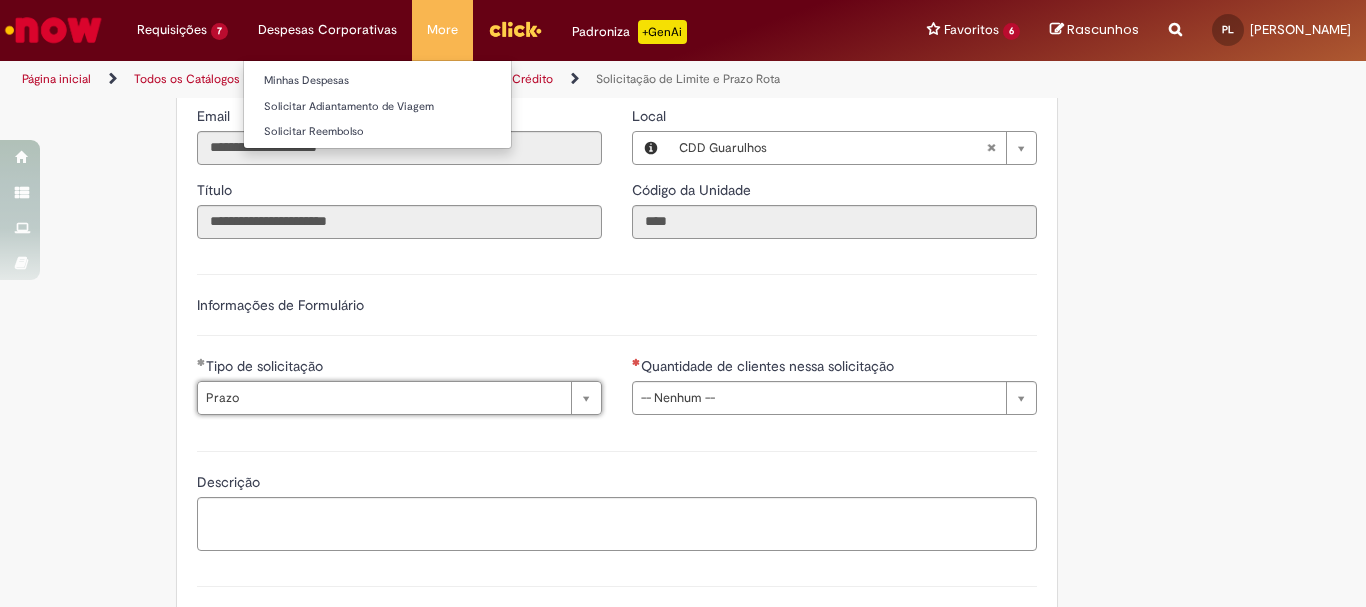 scroll, scrollTop: 0, scrollLeft: 0, axis: both 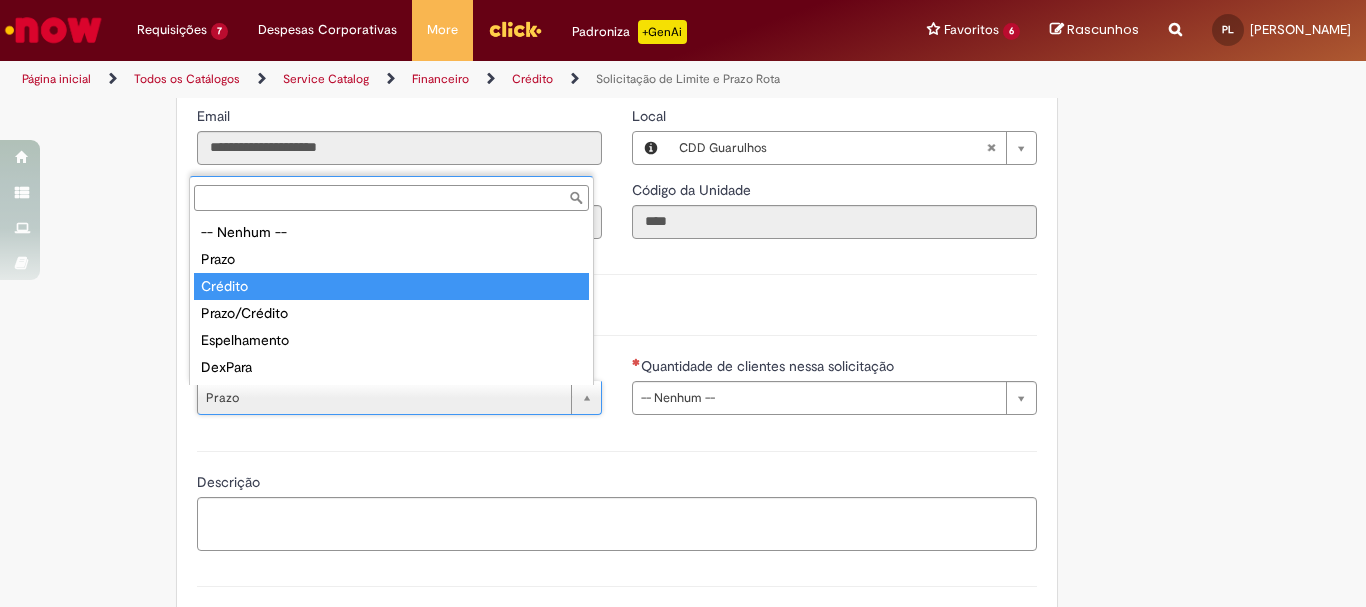 type on "*******" 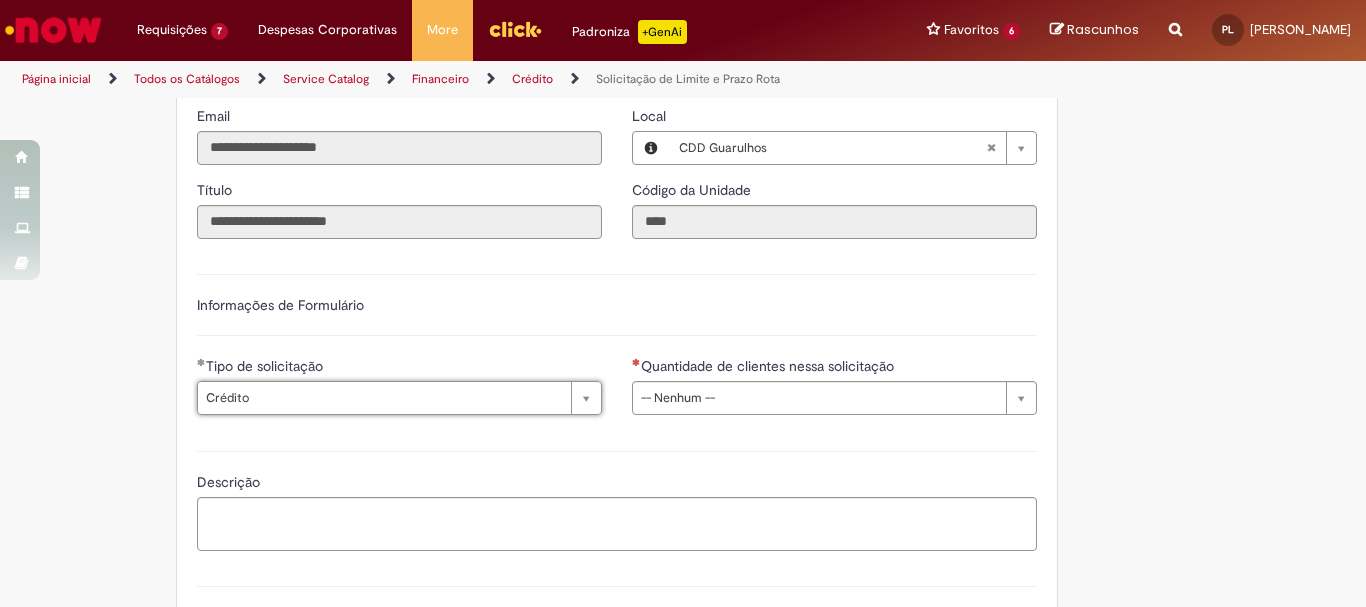 scroll, scrollTop: 0, scrollLeft: 33, axis: horizontal 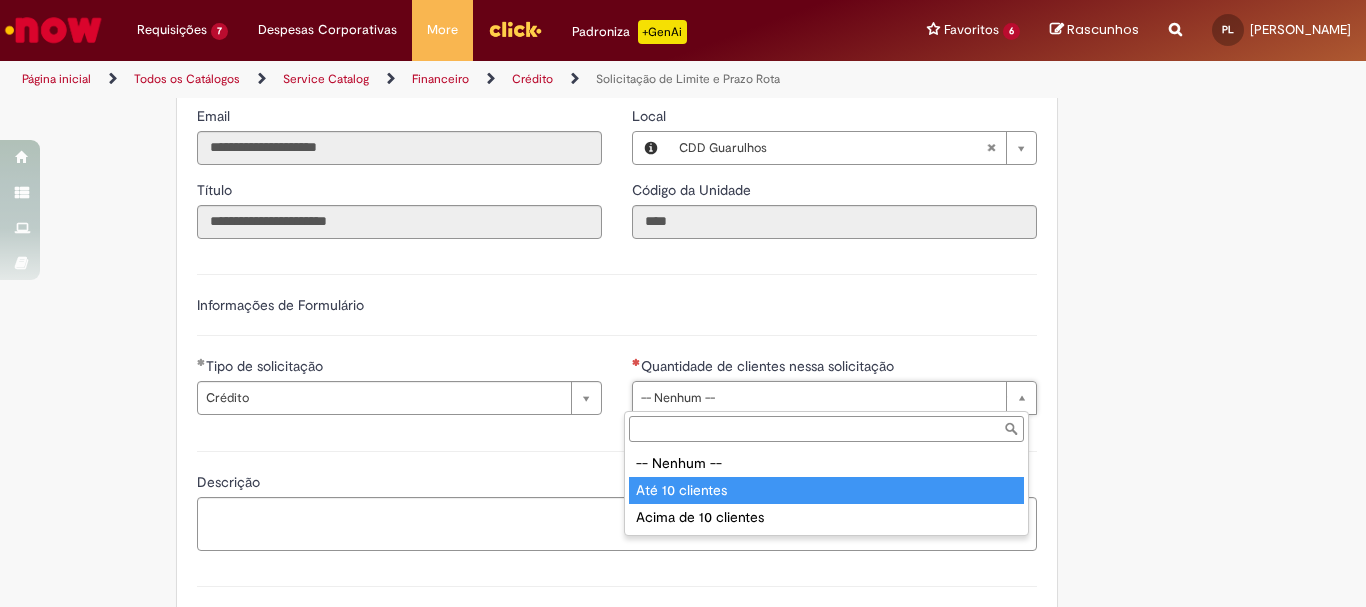 type on "**********" 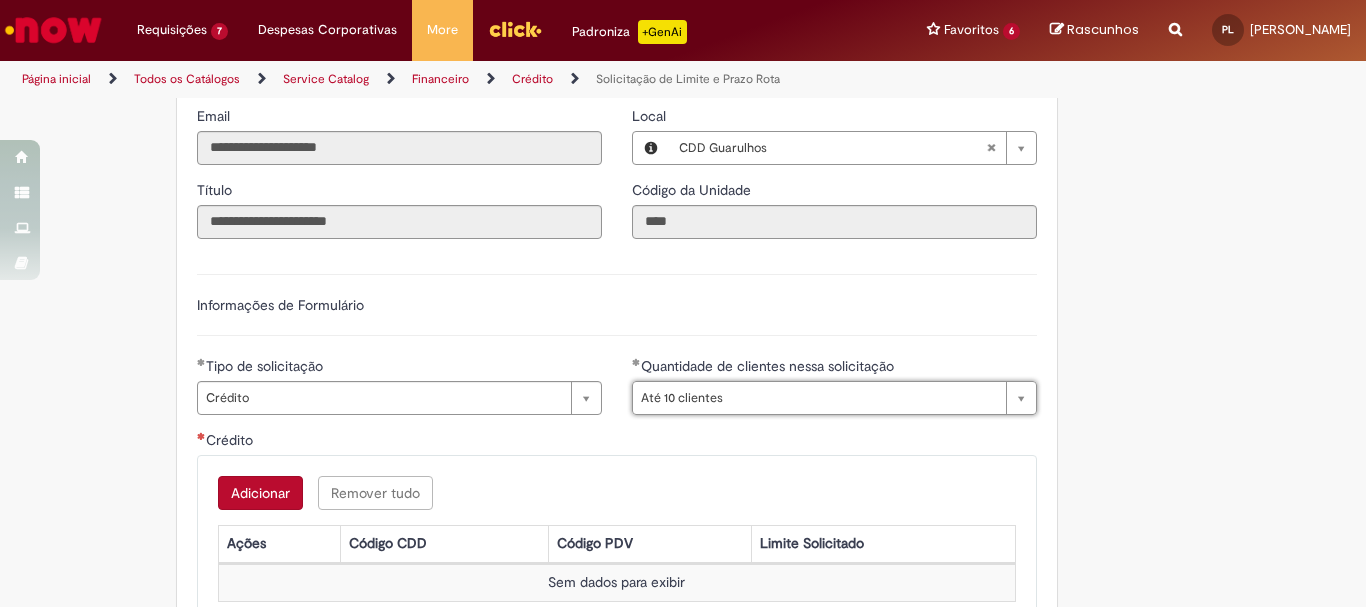 scroll, scrollTop: 700, scrollLeft: 0, axis: vertical 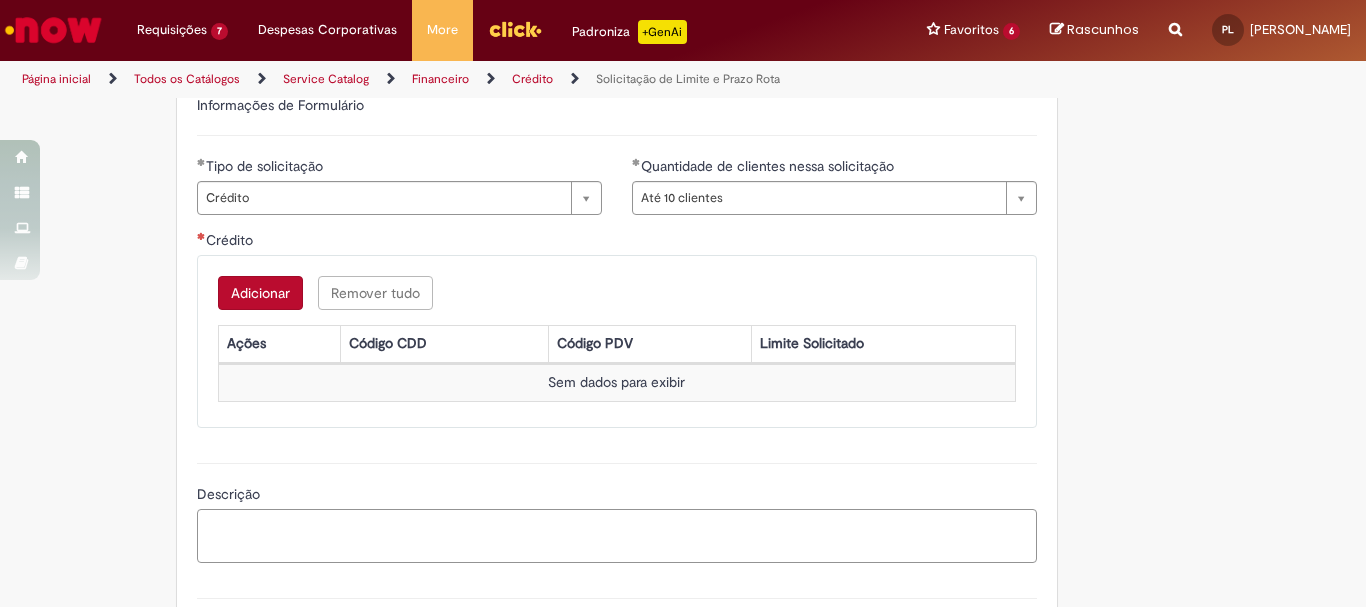 click on "Descrição" at bounding box center (617, 536) 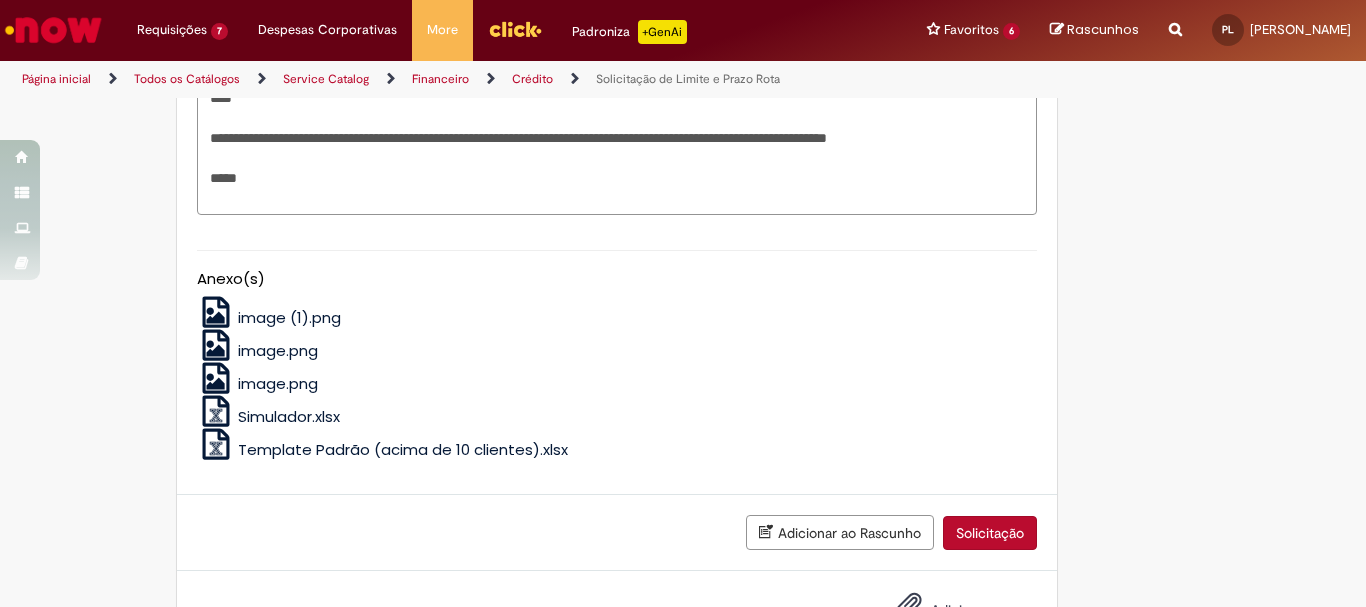 scroll, scrollTop: 1202, scrollLeft: 0, axis: vertical 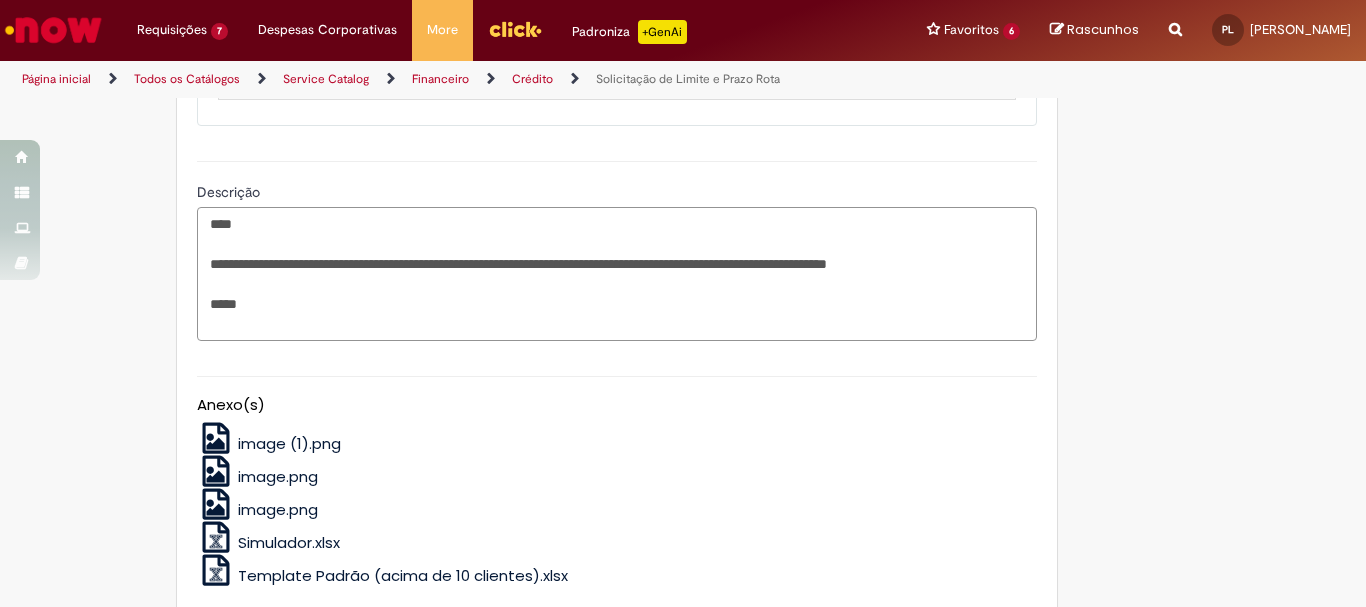 drag, startPoint x: 419, startPoint y: 268, endPoint x: 542, endPoint y: 263, distance: 123.101585 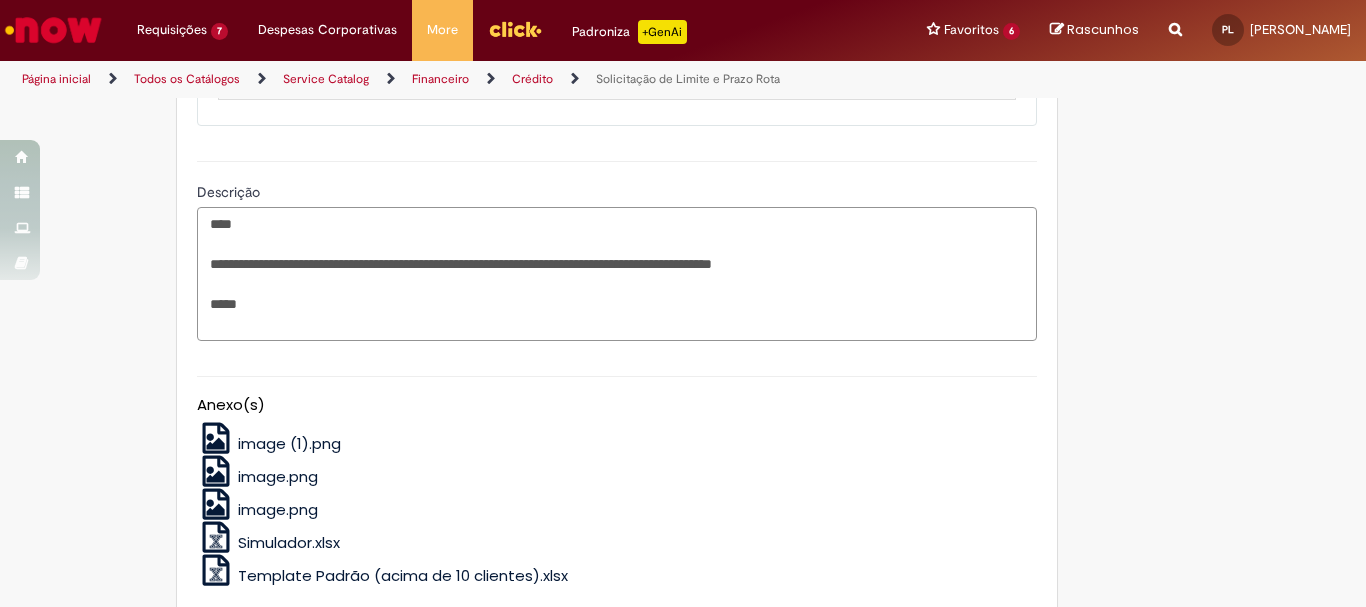 scroll, scrollTop: 1202, scrollLeft: 0, axis: vertical 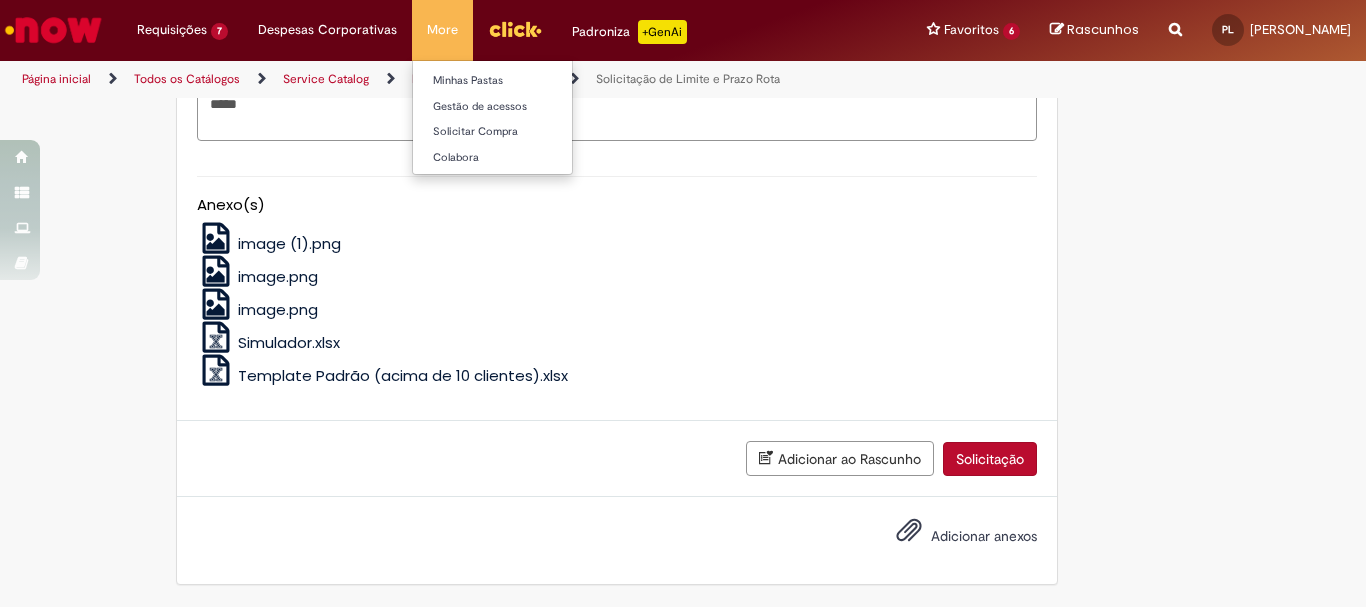 type on "**********" 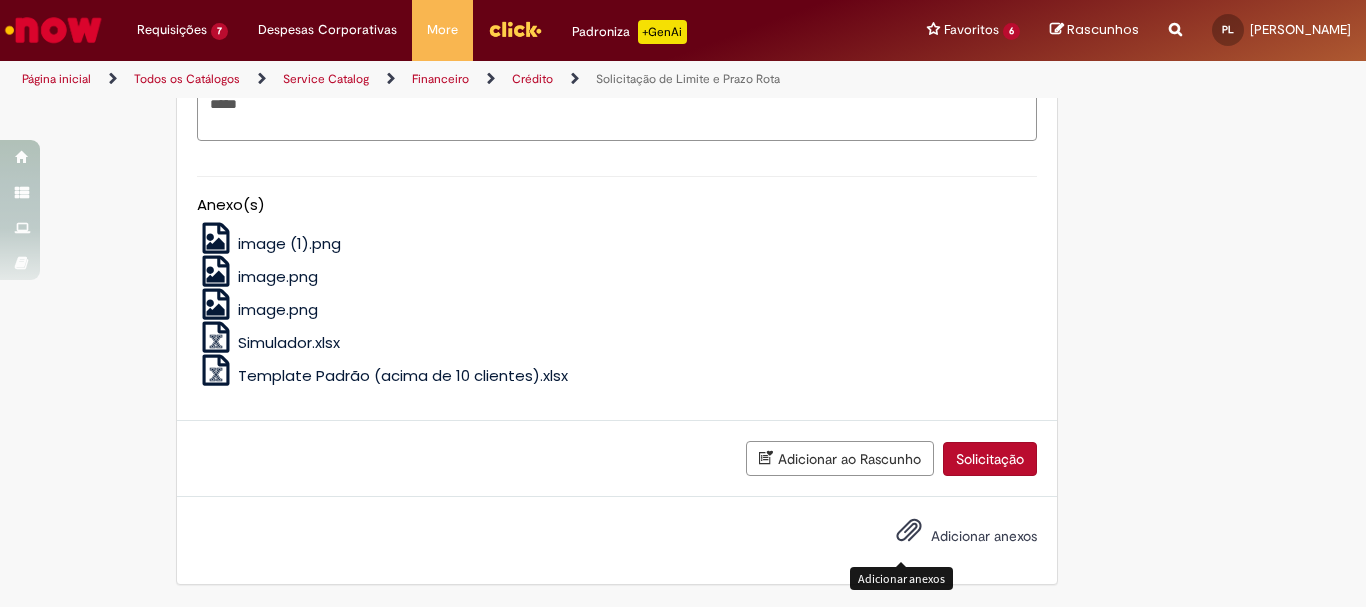 click at bounding box center (909, 531) 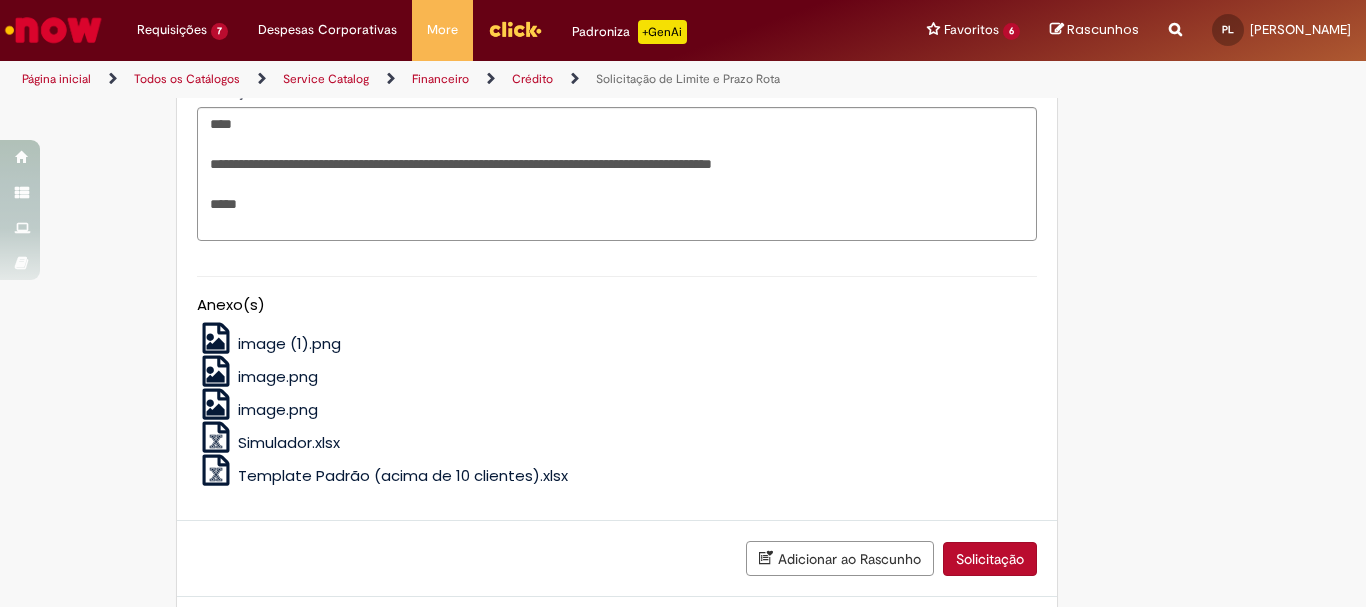 scroll, scrollTop: 1274, scrollLeft: 0, axis: vertical 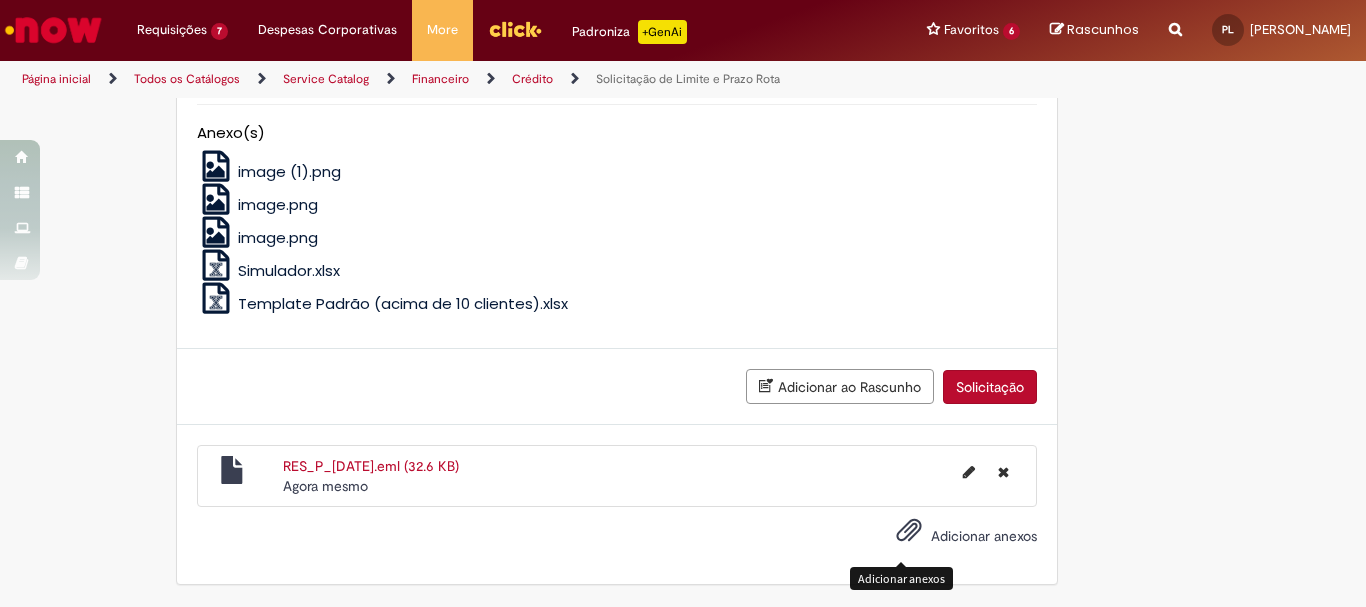 click on "image.png" at bounding box center [617, 199] 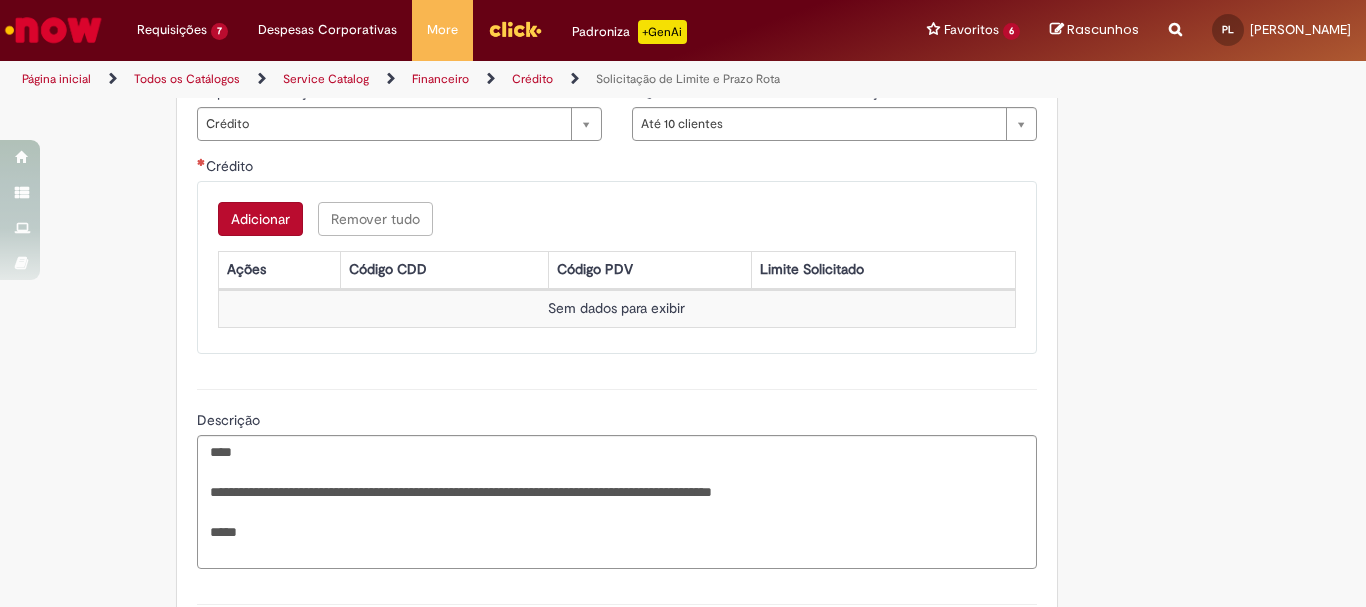 scroll, scrollTop: 674, scrollLeft: 0, axis: vertical 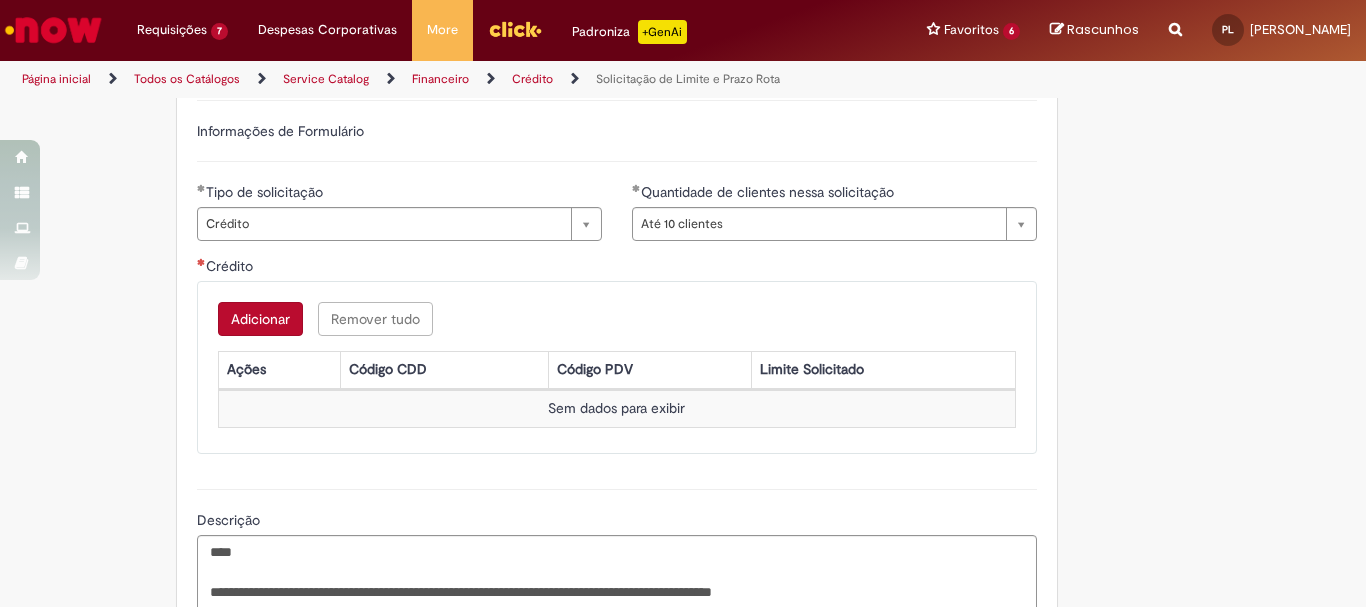 click on "Adicionar" at bounding box center (260, 319) 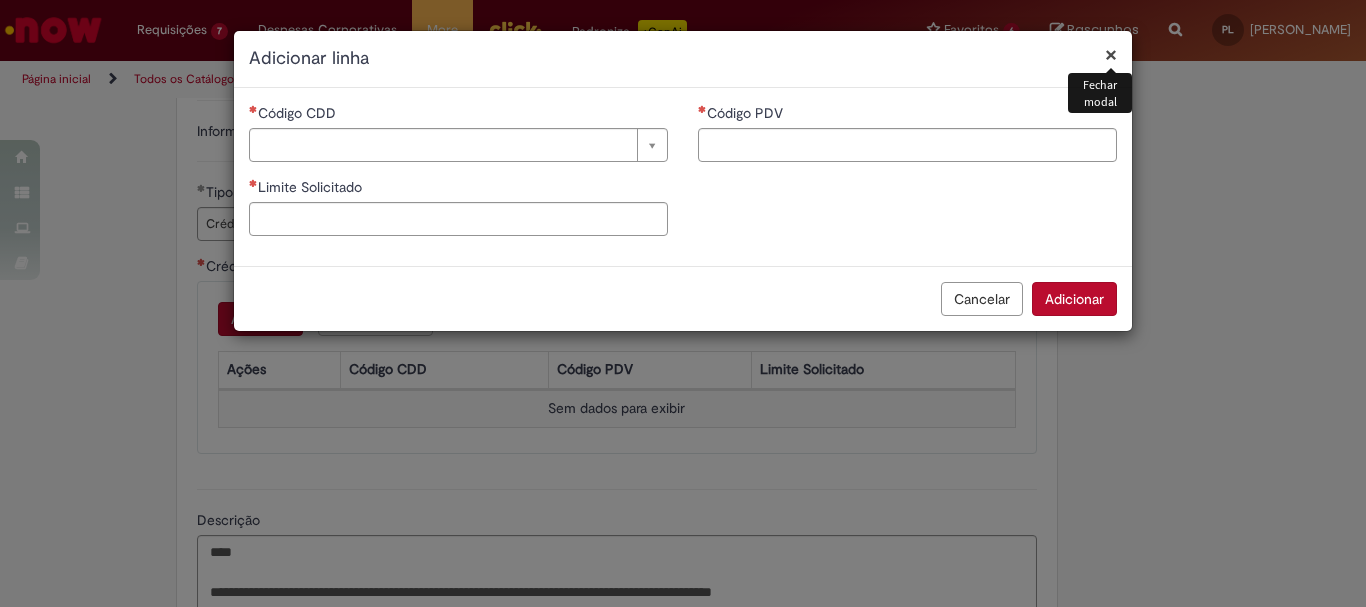 click on "Código PDV" at bounding box center [907, 140] 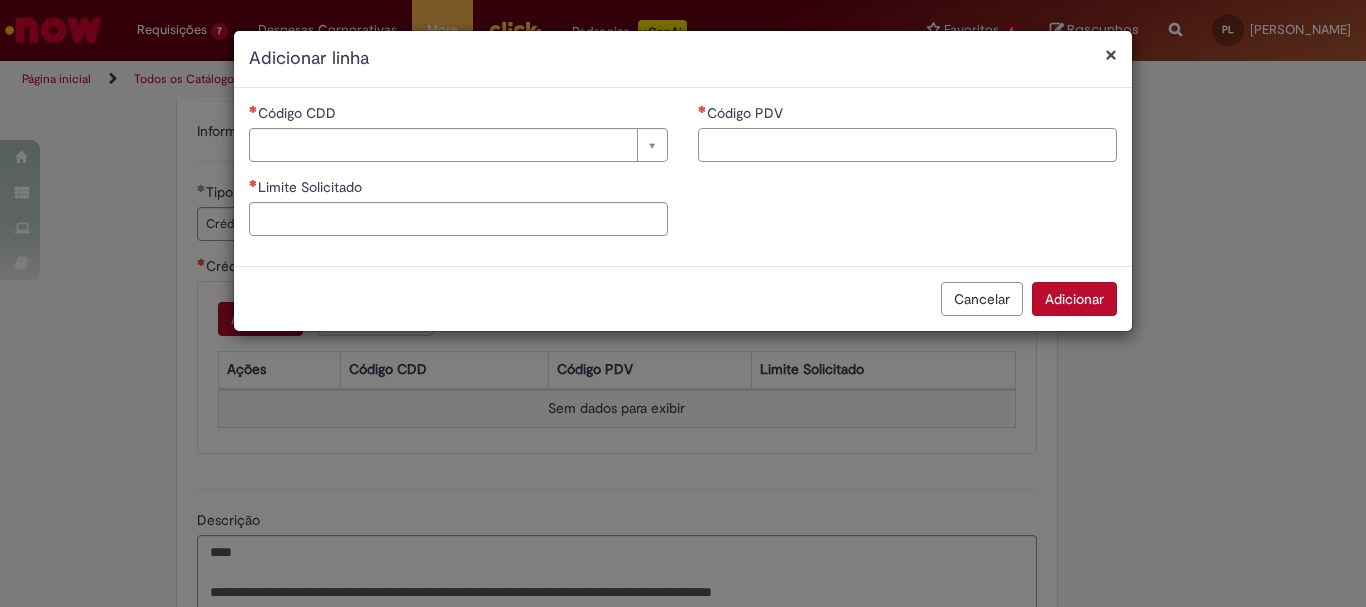 click on "Código PDV" at bounding box center [907, 145] 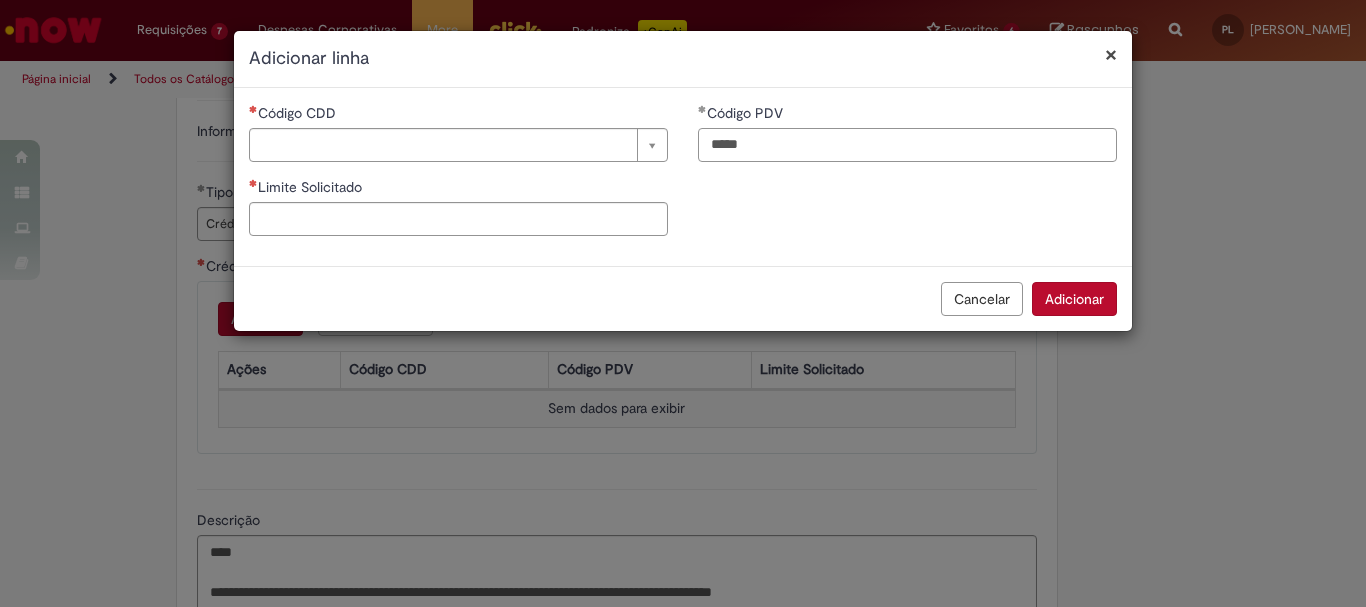 type on "*****" 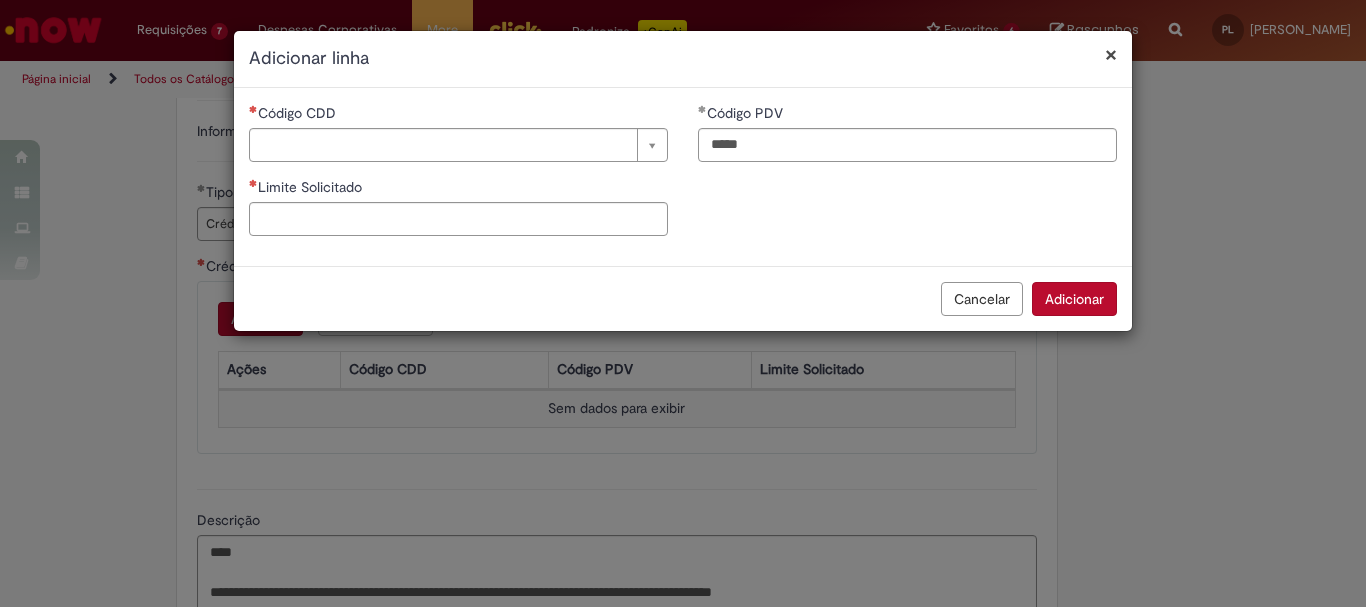 click on "Código CDD          Pesquisar usando lista                 Código CDD                     Limite Solicitado" at bounding box center (458, 177) 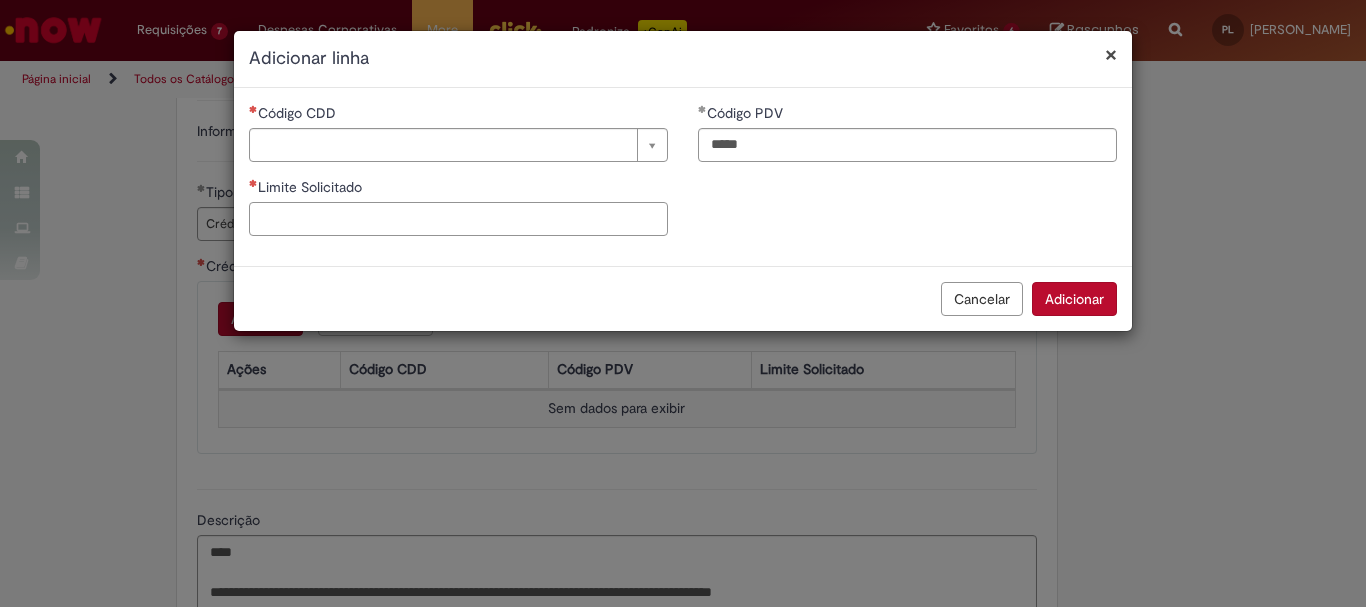 click on "Limite Solicitado" at bounding box center (458, 219) 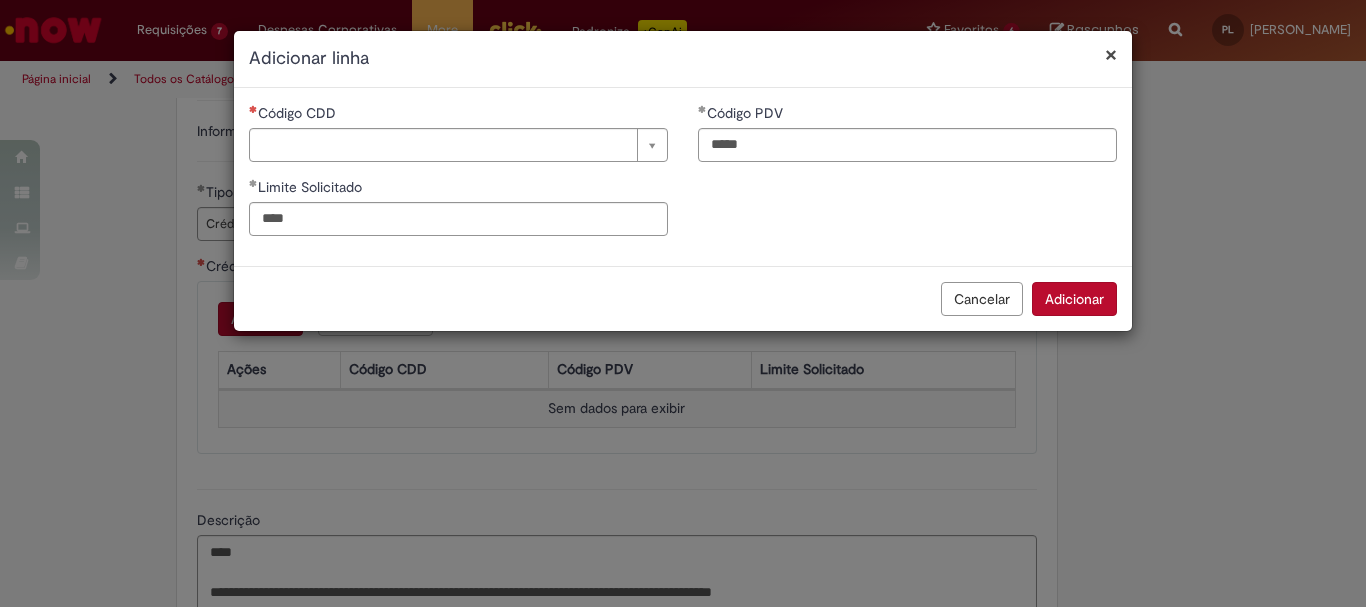 type on "********" 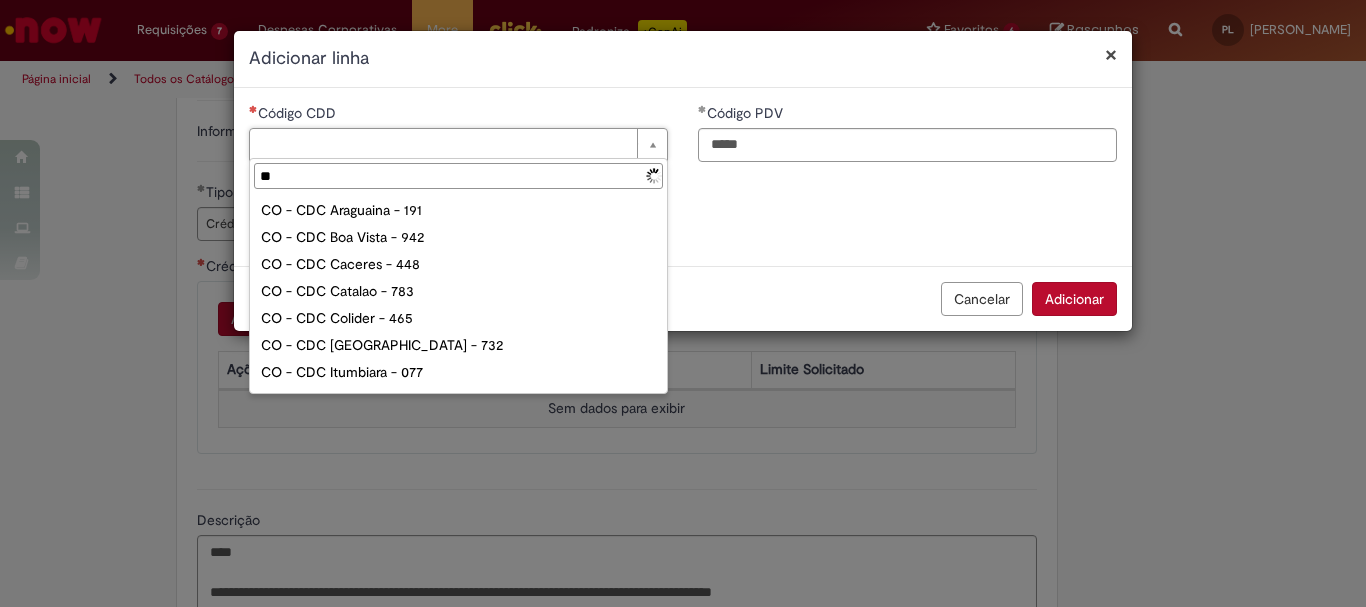 type on "***" 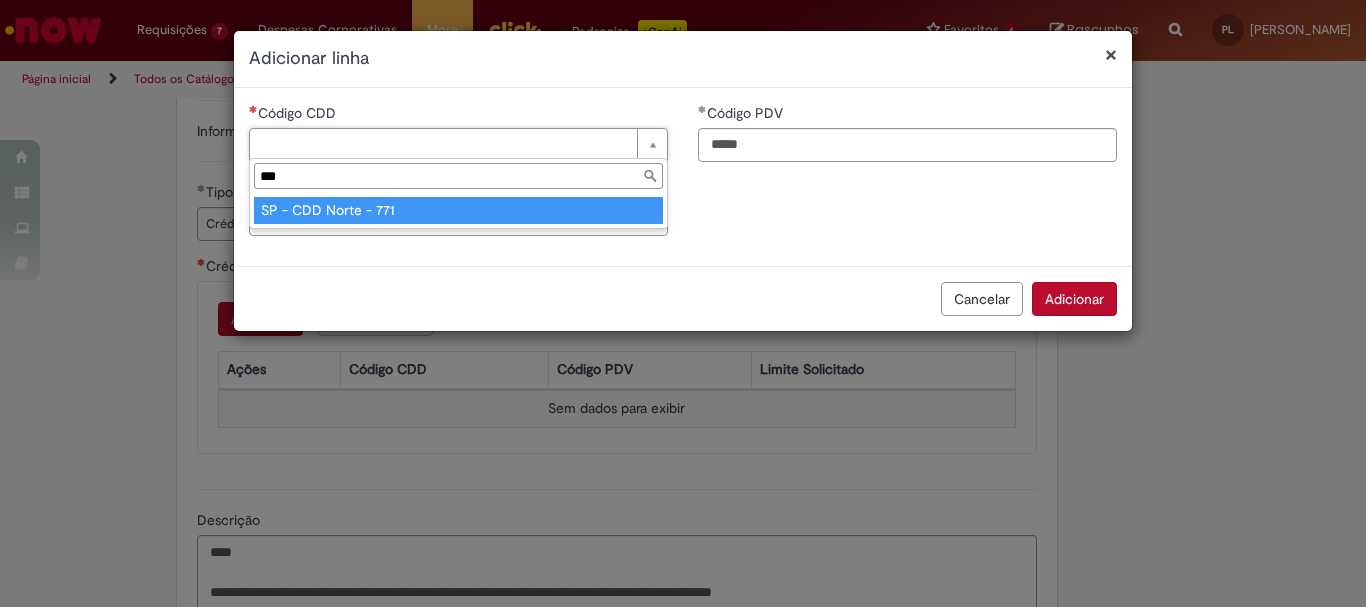 type on "**********" 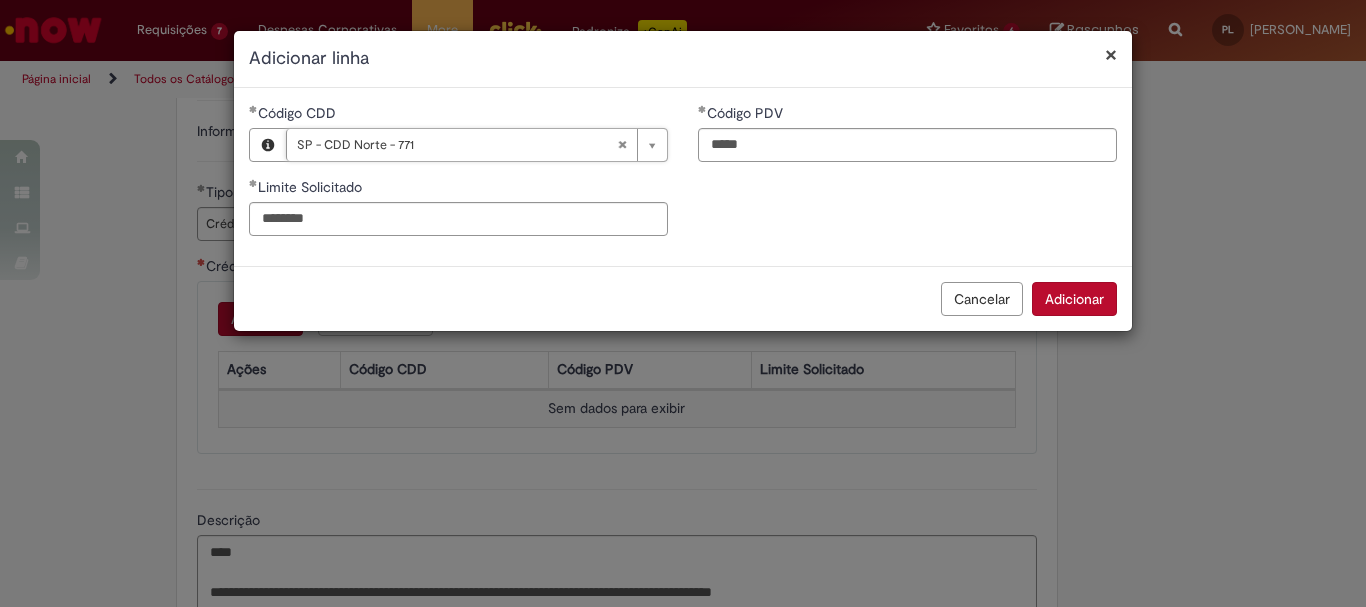 click on "Adicionar" at bounding box center (1074, 299) 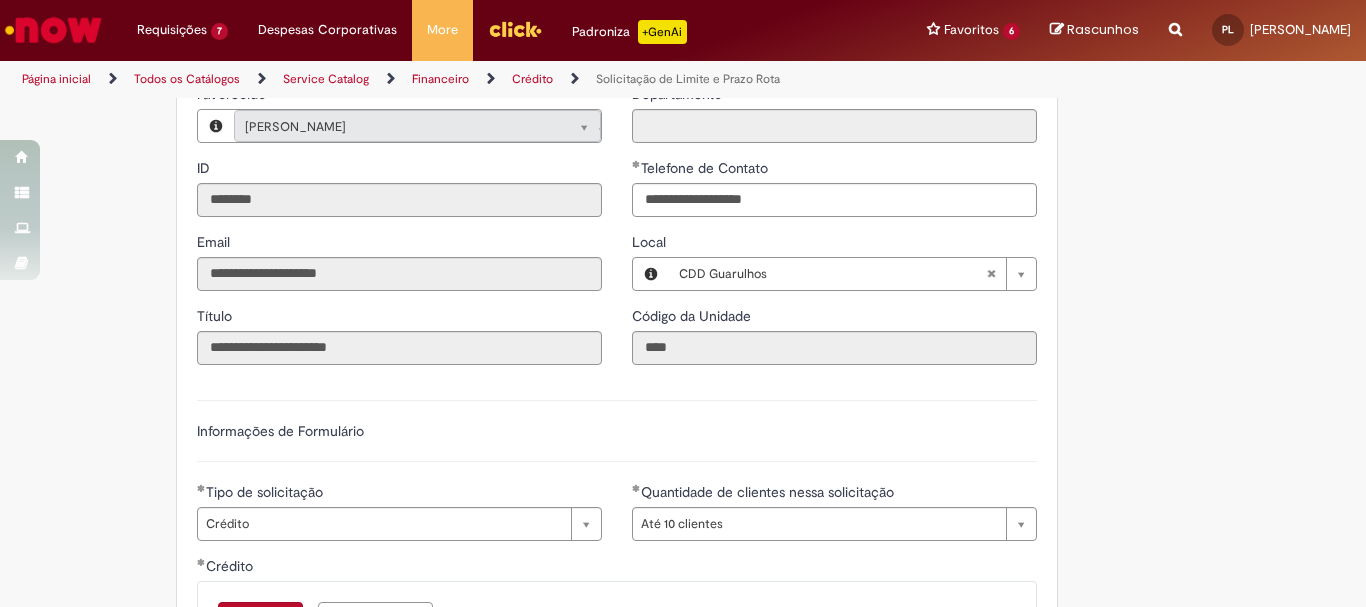 scroll, scrollTop: 0, scrollLeft: 0, axis: both 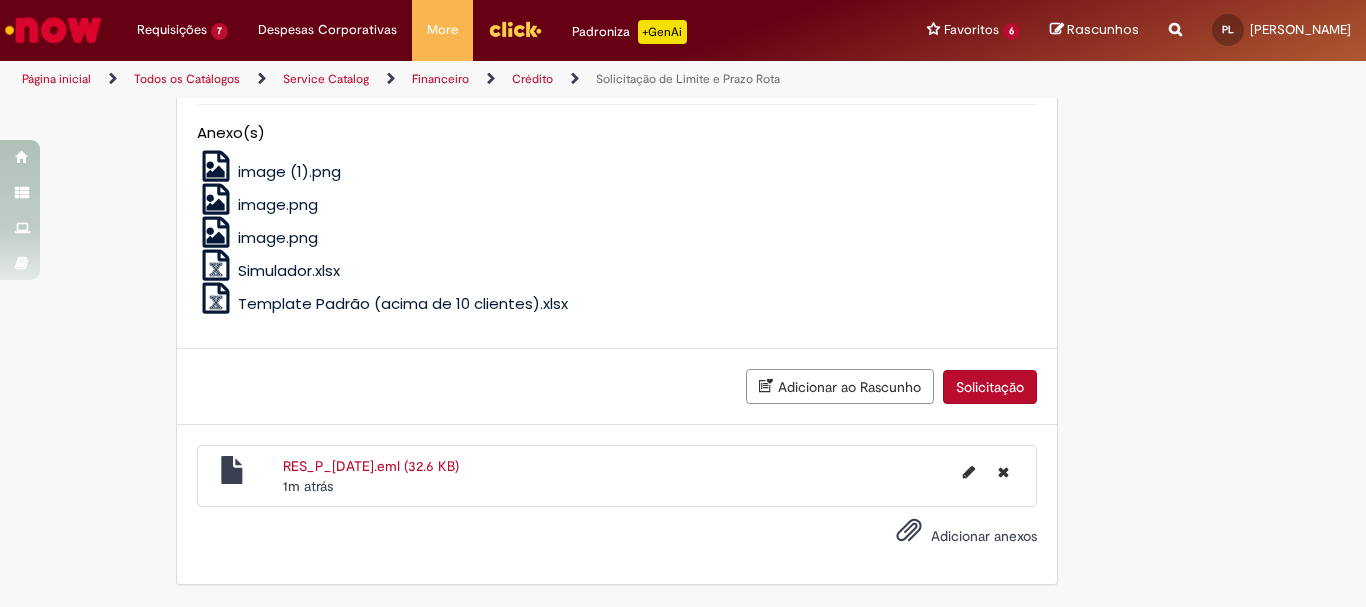 click on "Solicitação" at bounding box center (990, 387) 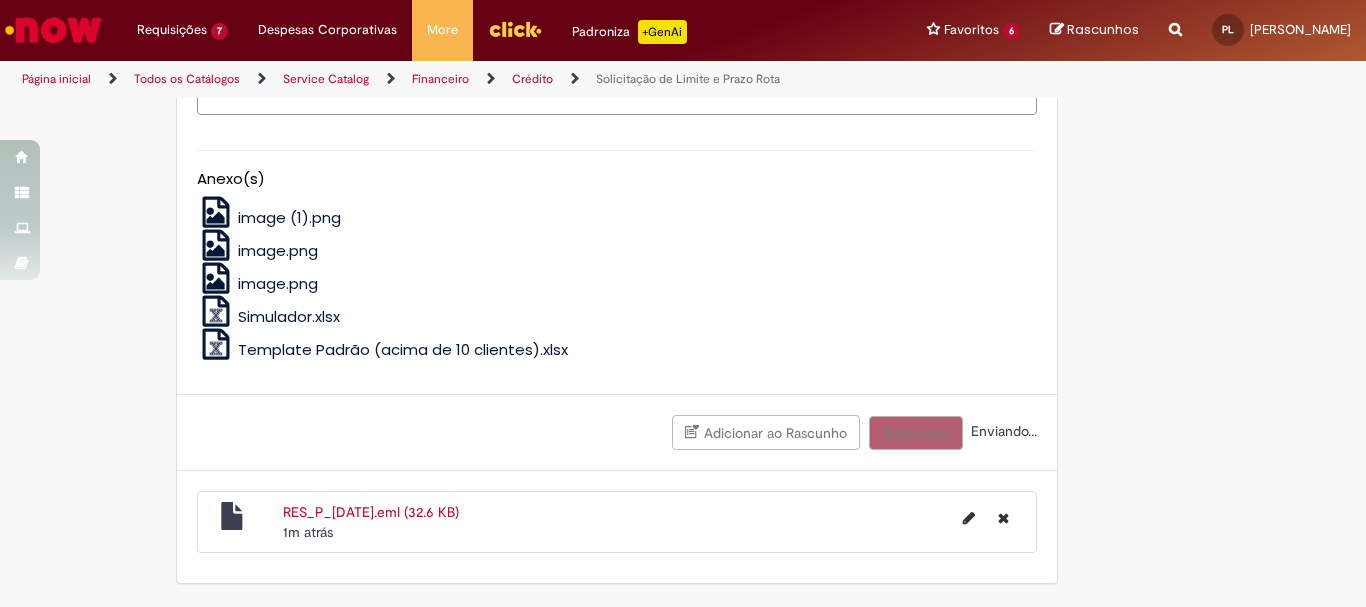 scroll, scrollTop: 1232, scrollLeft: 0, axis: vertical 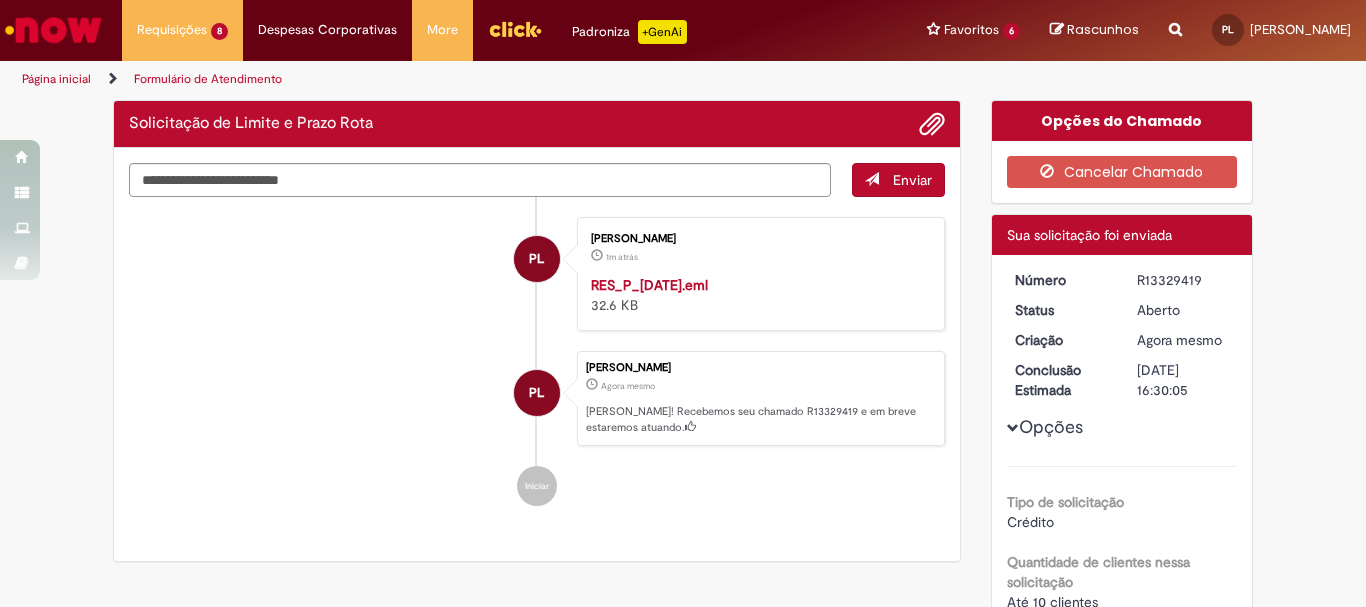 click on "R13329419" at bounding box center [1183, 280] 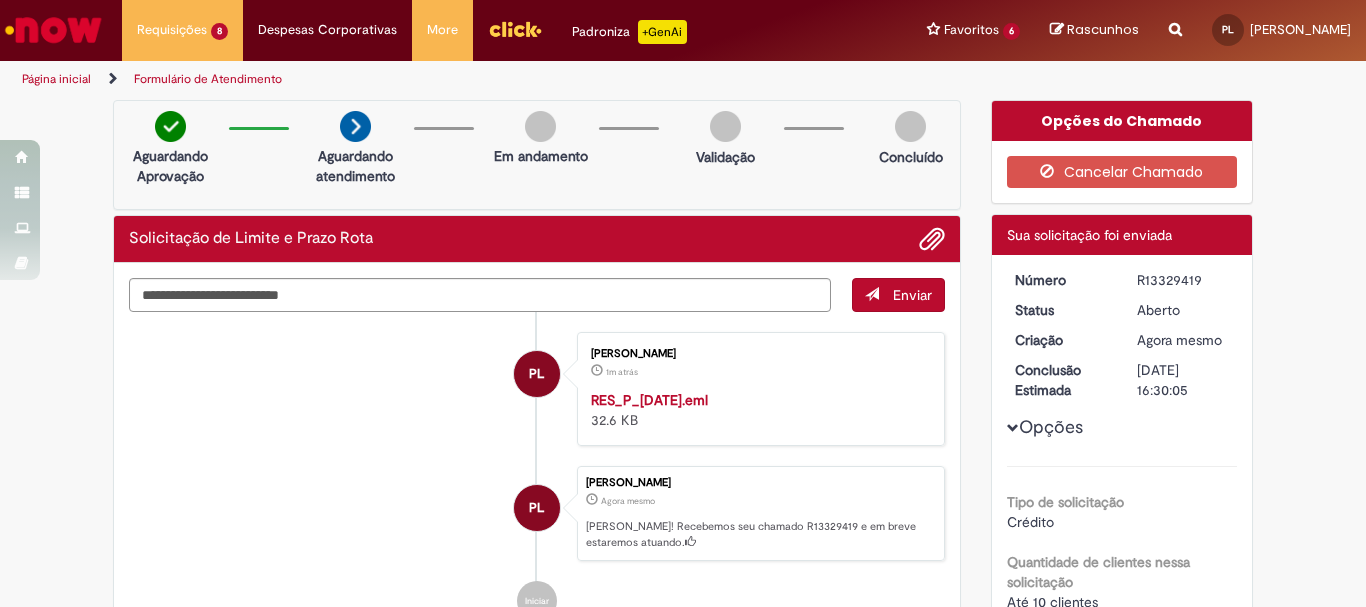 copy on "R13329419" 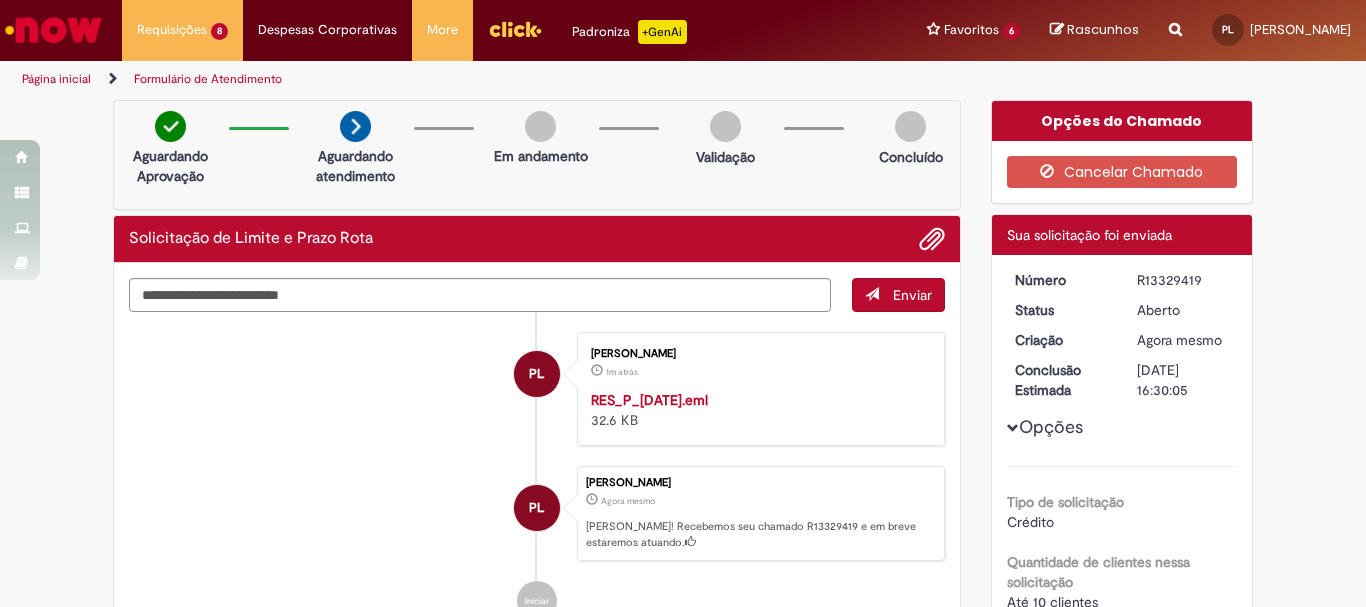 copy on "R13329419" 